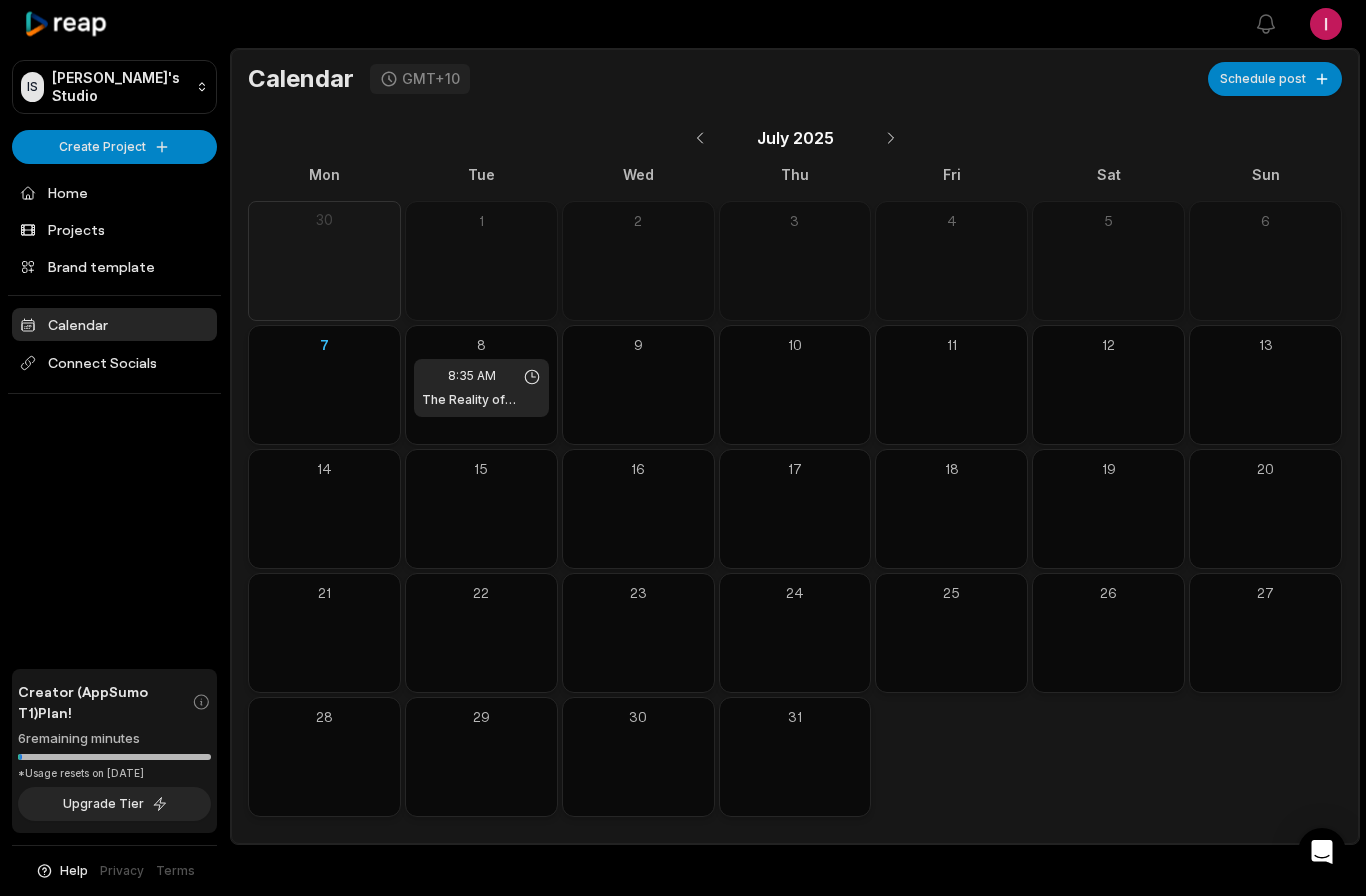 scroll, scrollTop: 0, scrollLeft: 0, axis: both 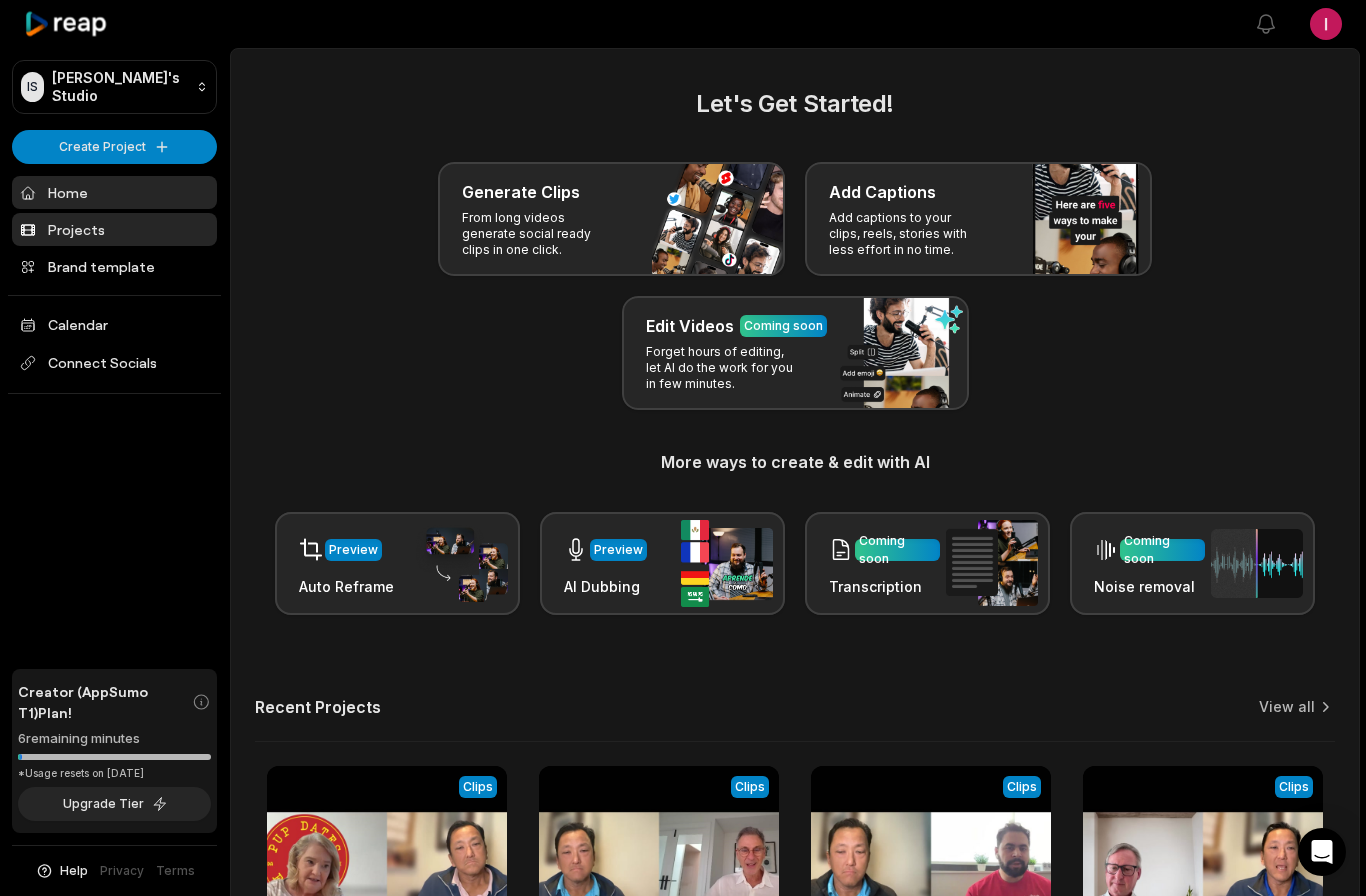 click on "Projects" at bounding box center [114, 229] 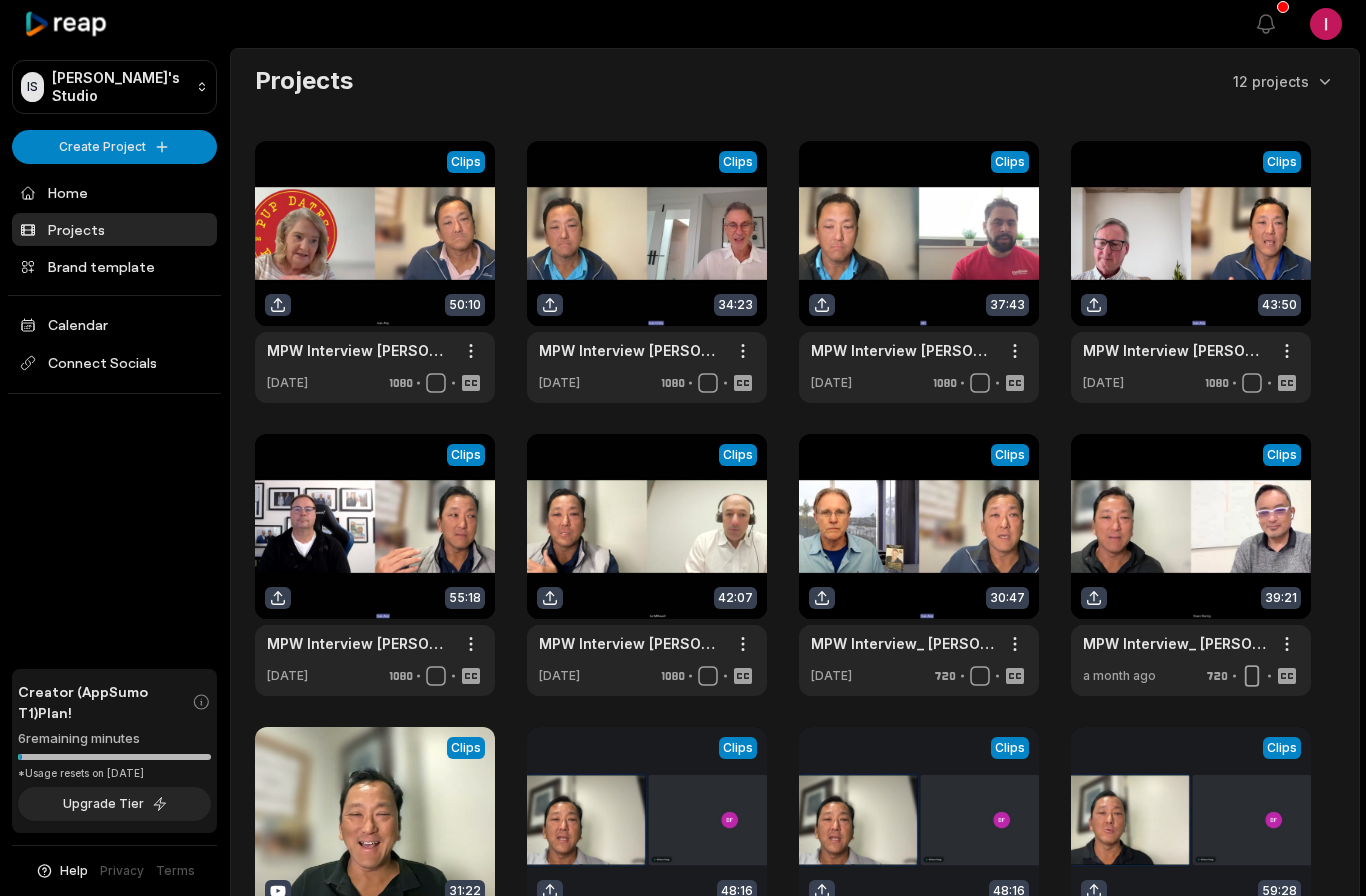 scroll, scrollTop: 0, scrollLeft: 0, axis: both 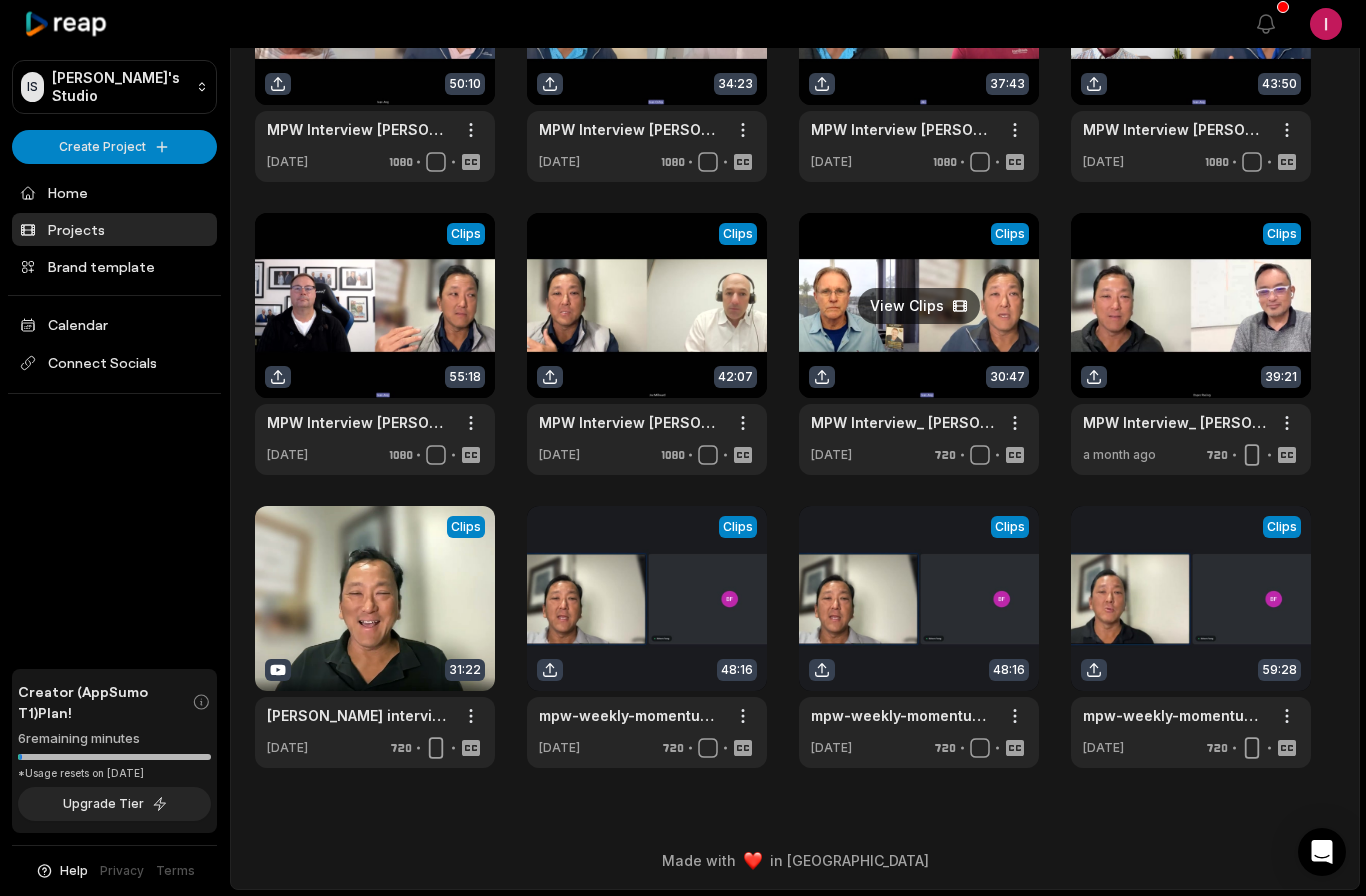 click at bounding box center (919, 344) 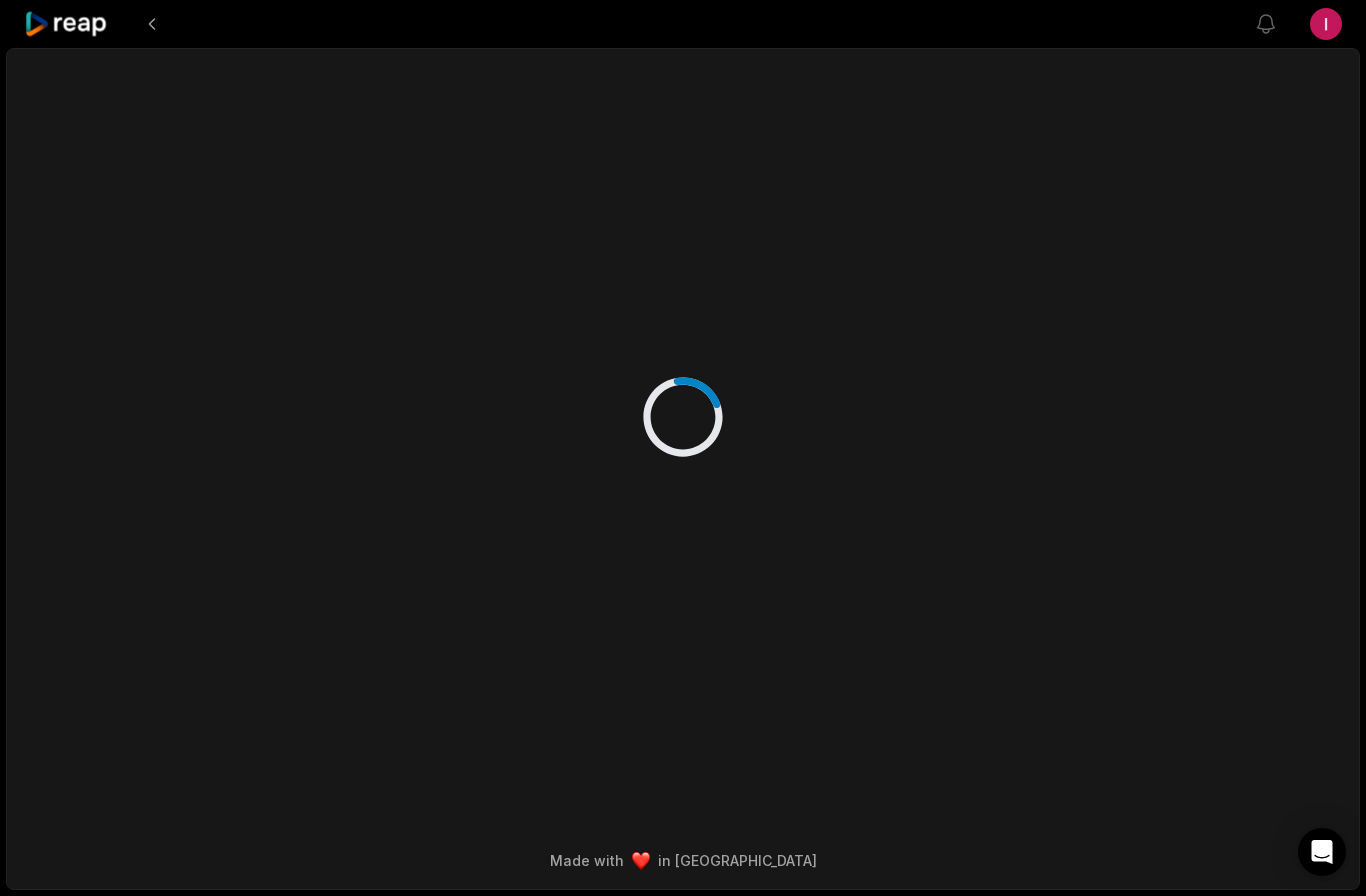 scroll, scrollTop: 82, scrollLeft: 0, axis: vertical 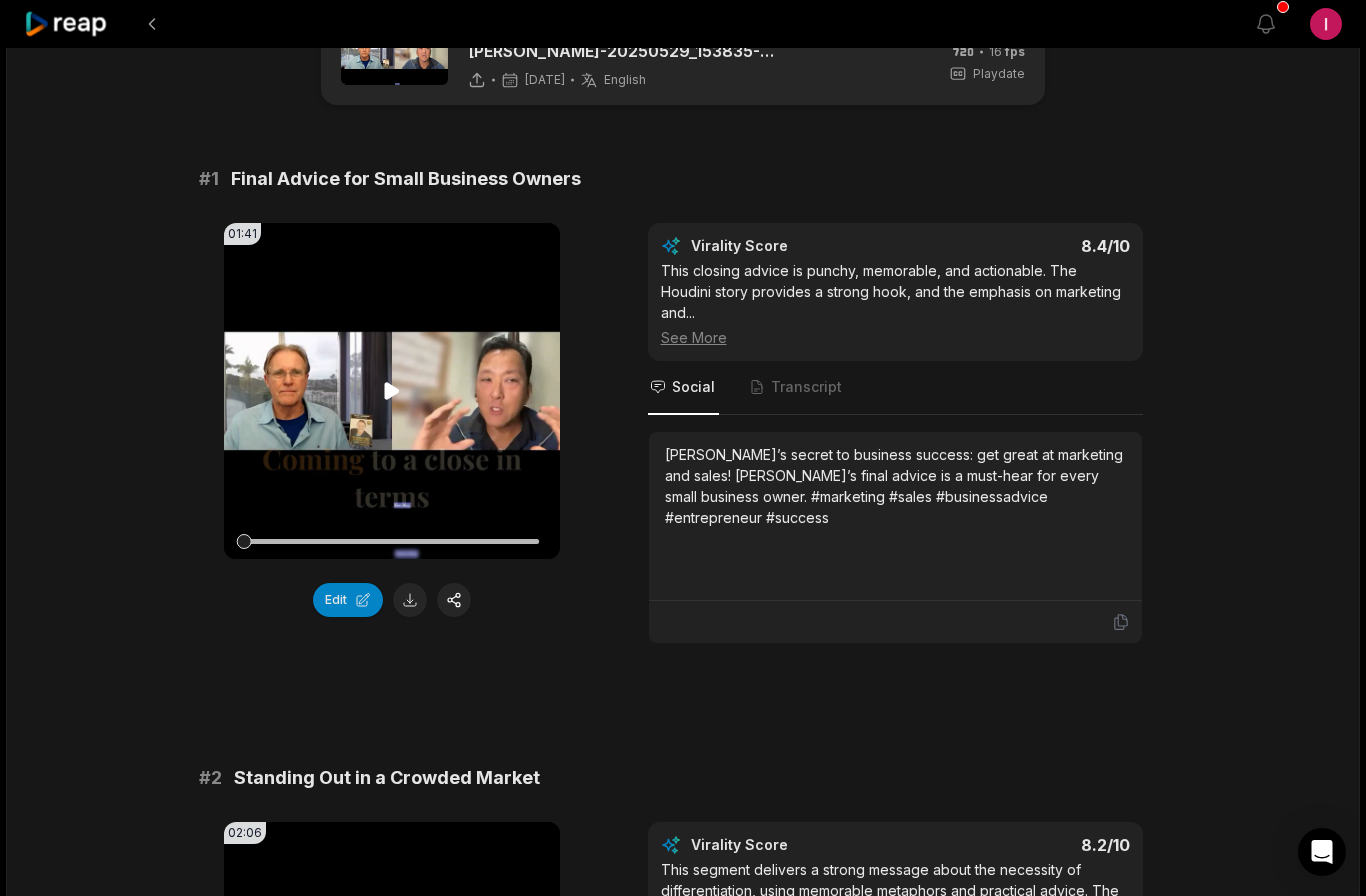 click 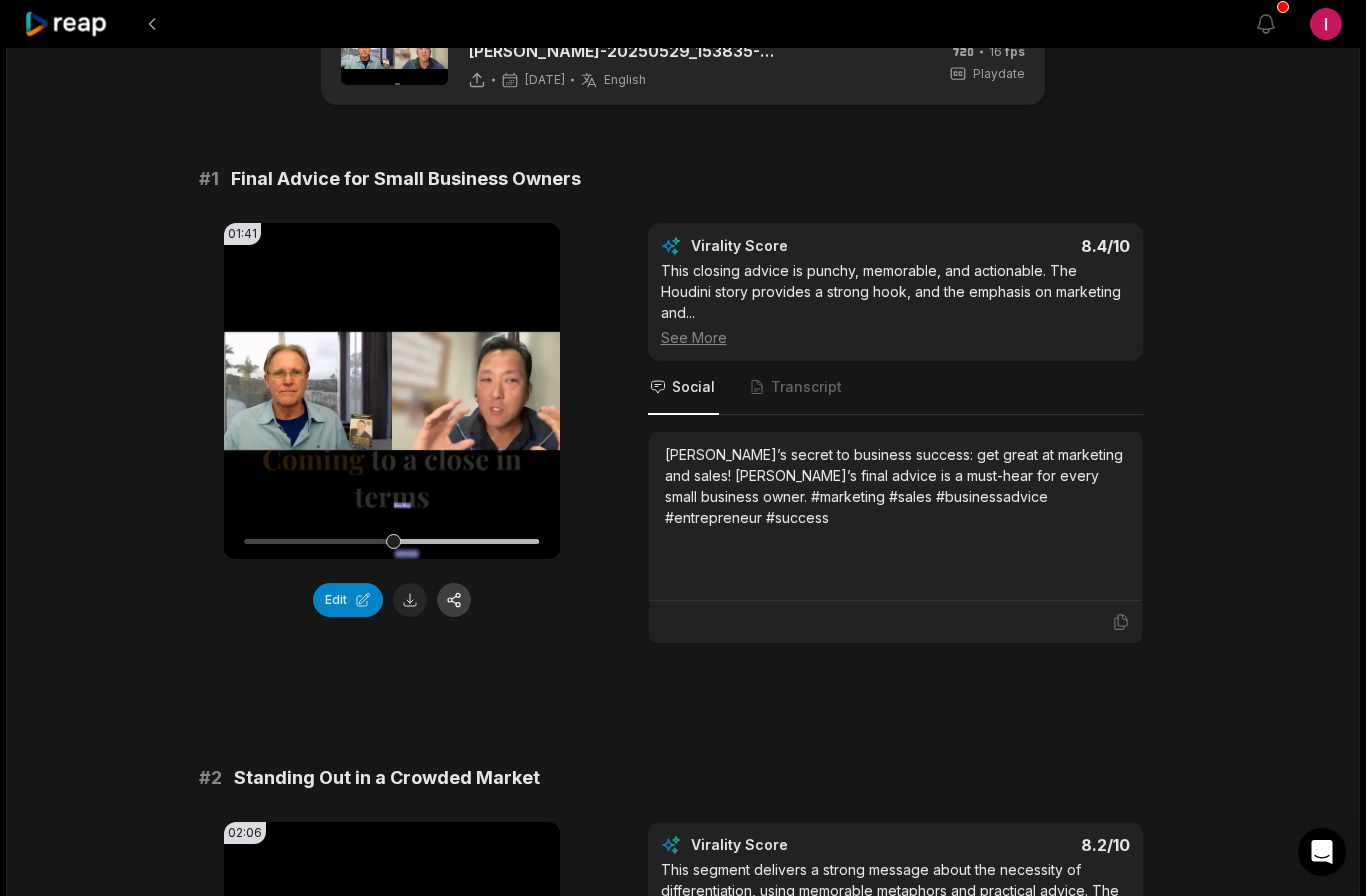 click at bounding box center [454, 600] 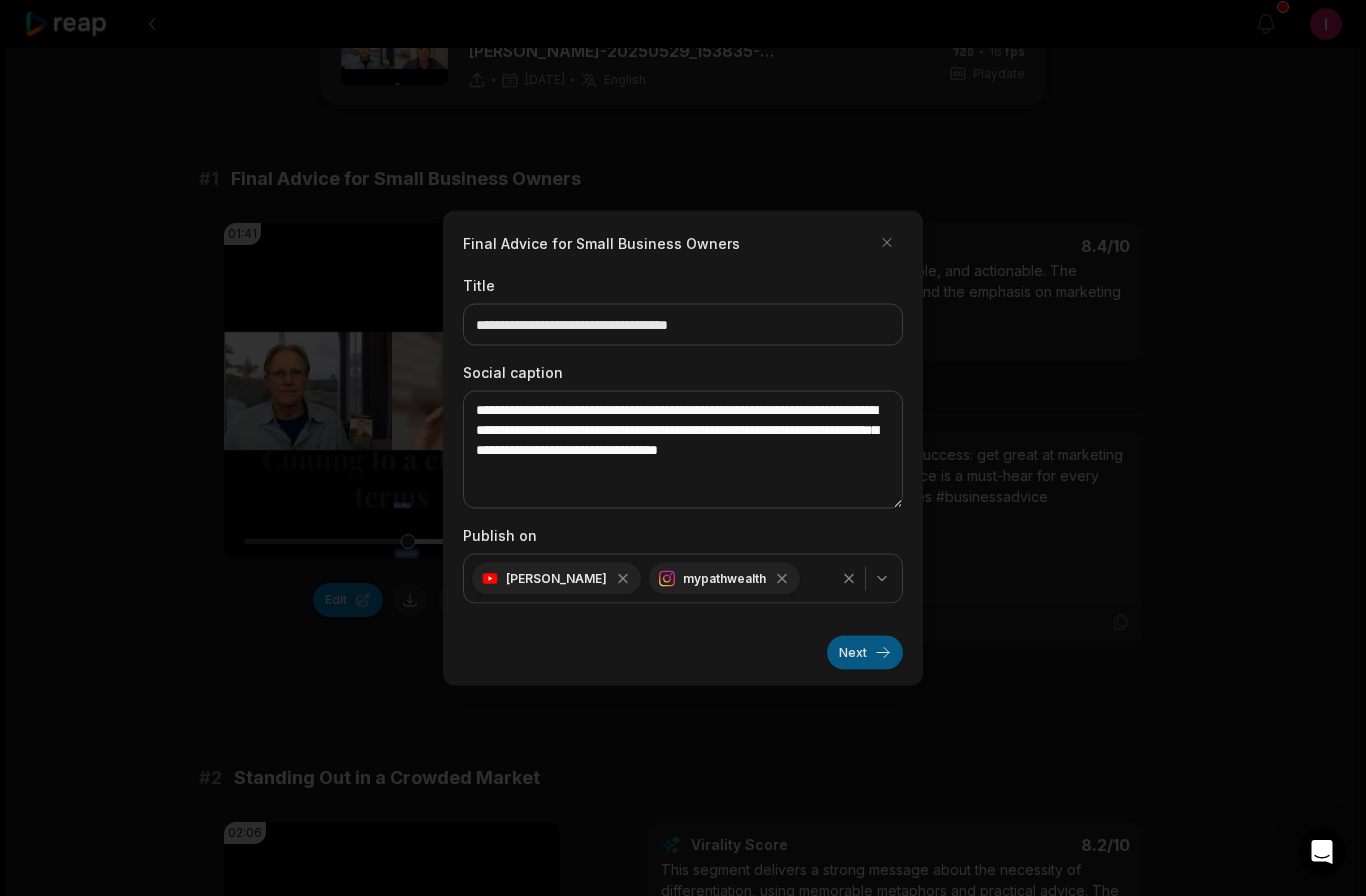 click on "Next" at bounding box center [865, 653] 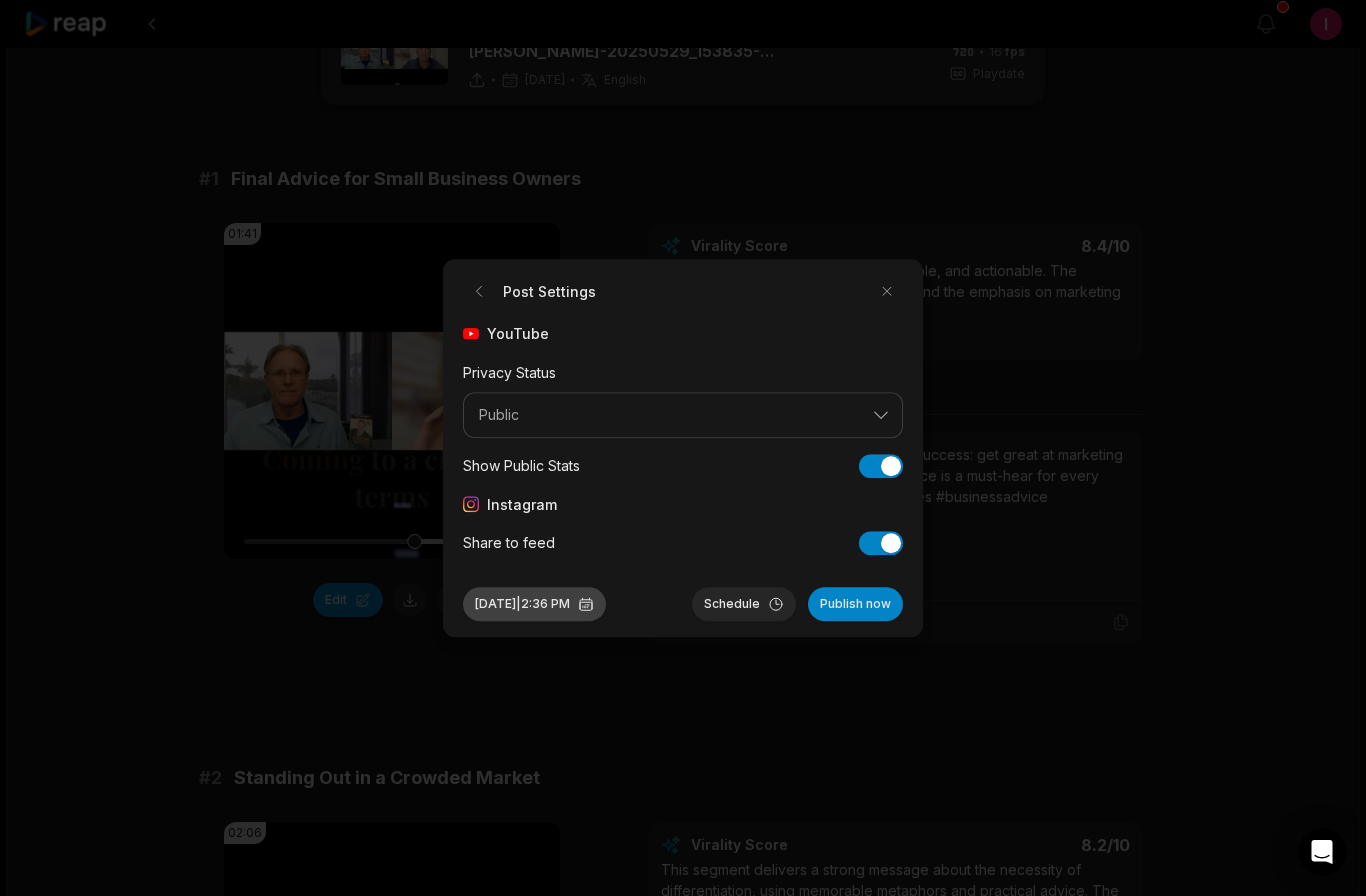 click on "Jul 9, 2025  |  2:36 PM" at bounding box center (534, 604) 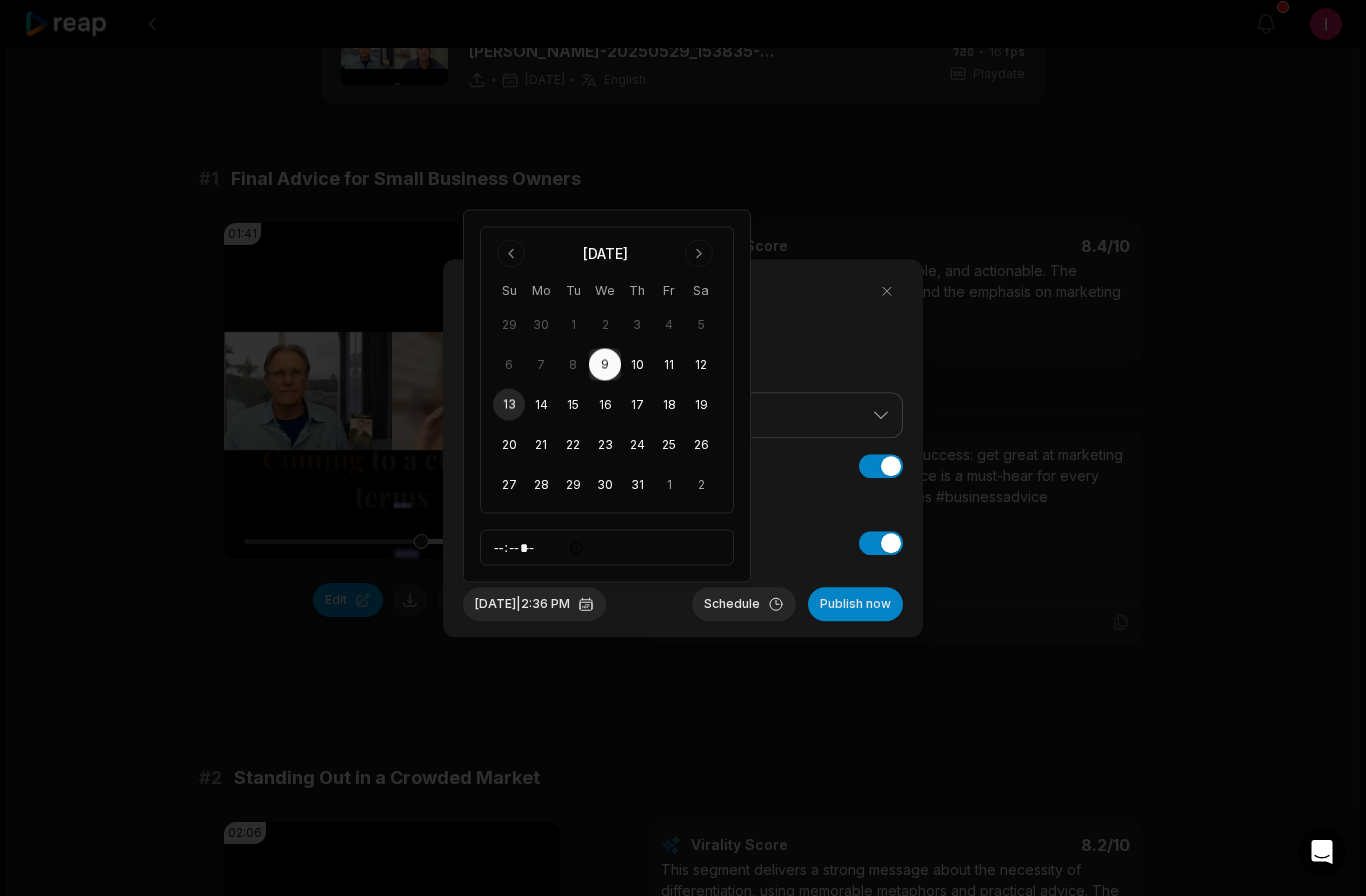 click on "13" at bounding box center (509, 405) 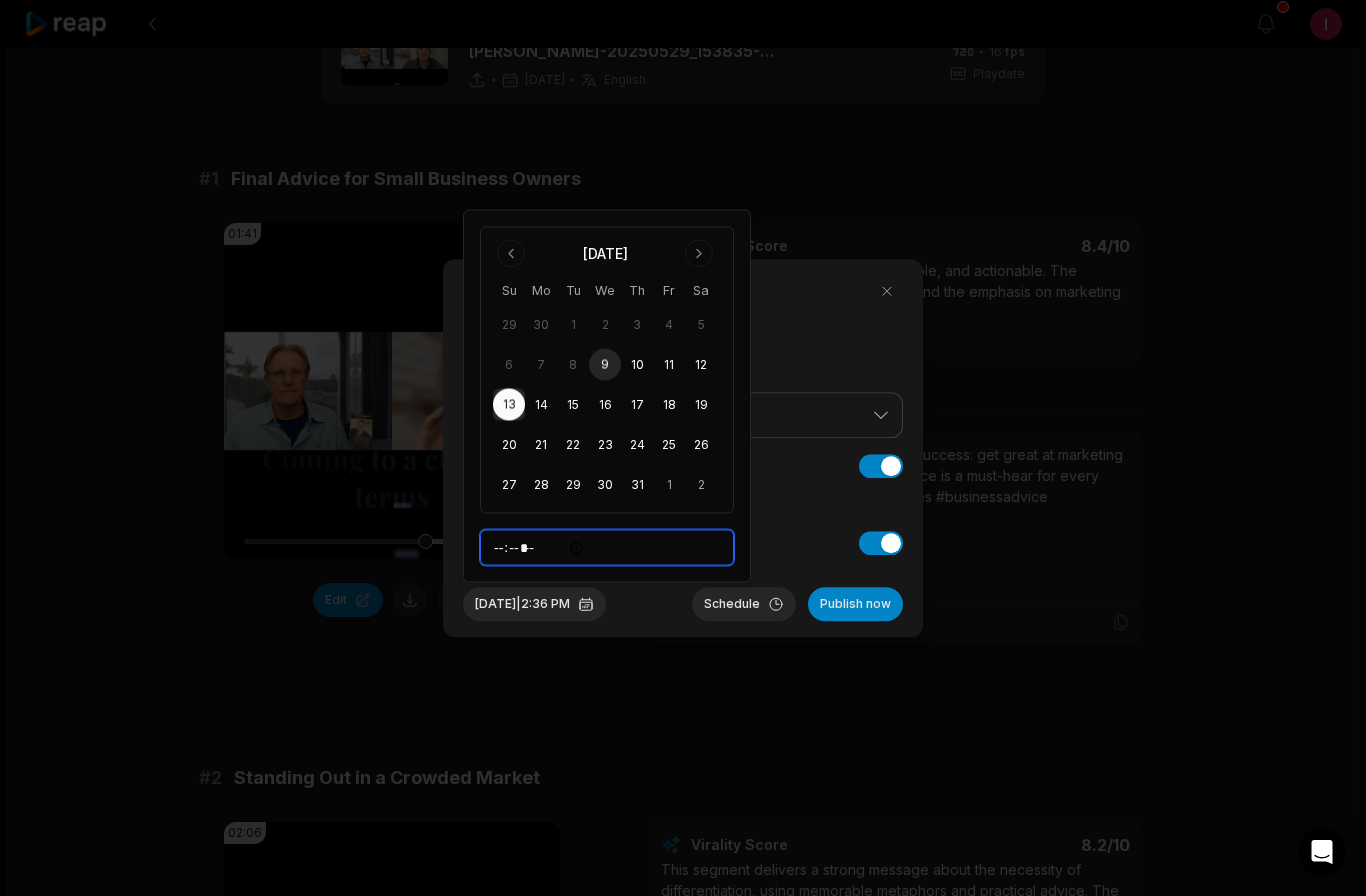 click on "*****" at bounding box center (607, 548) 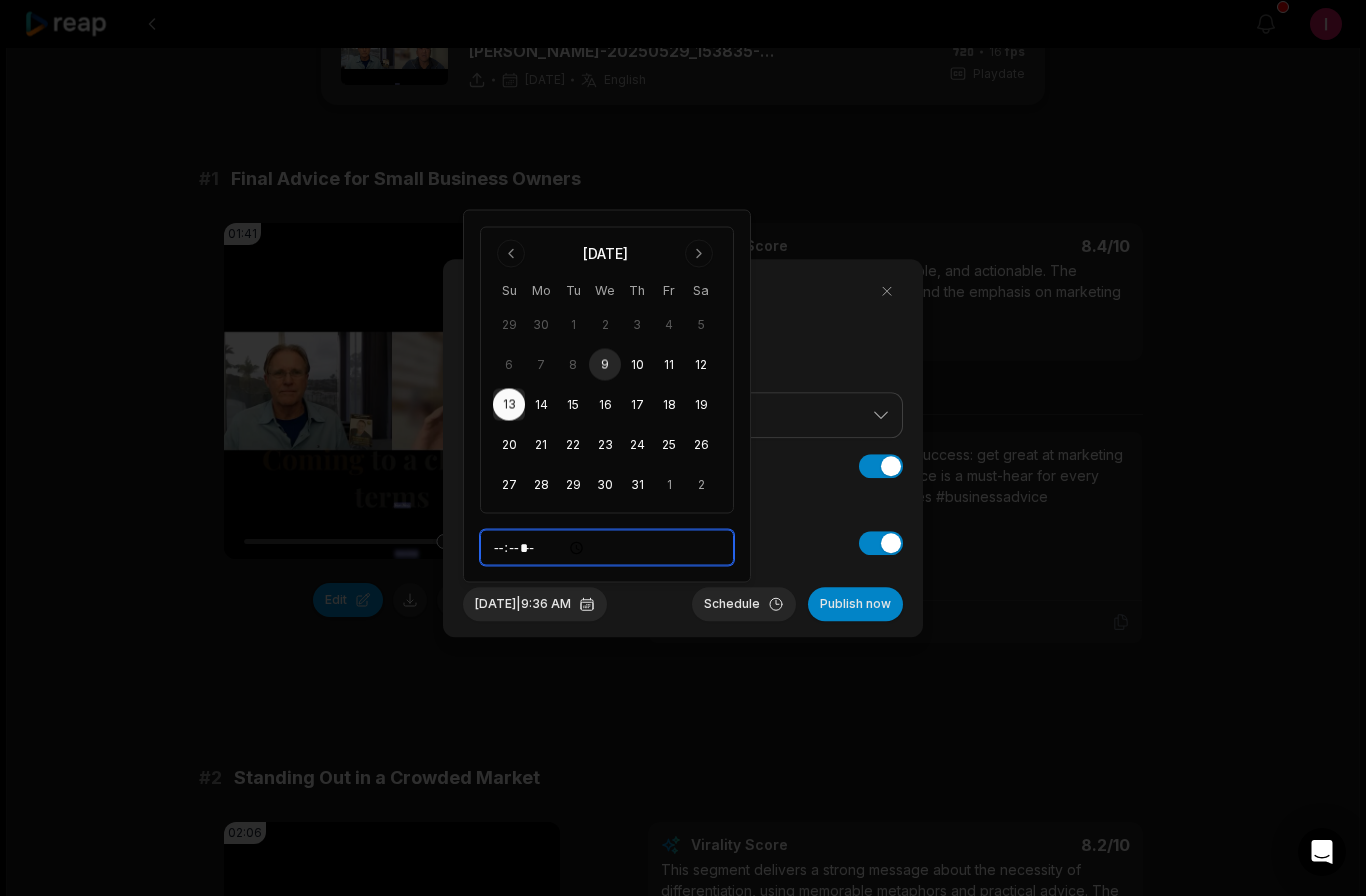 type on "*****" 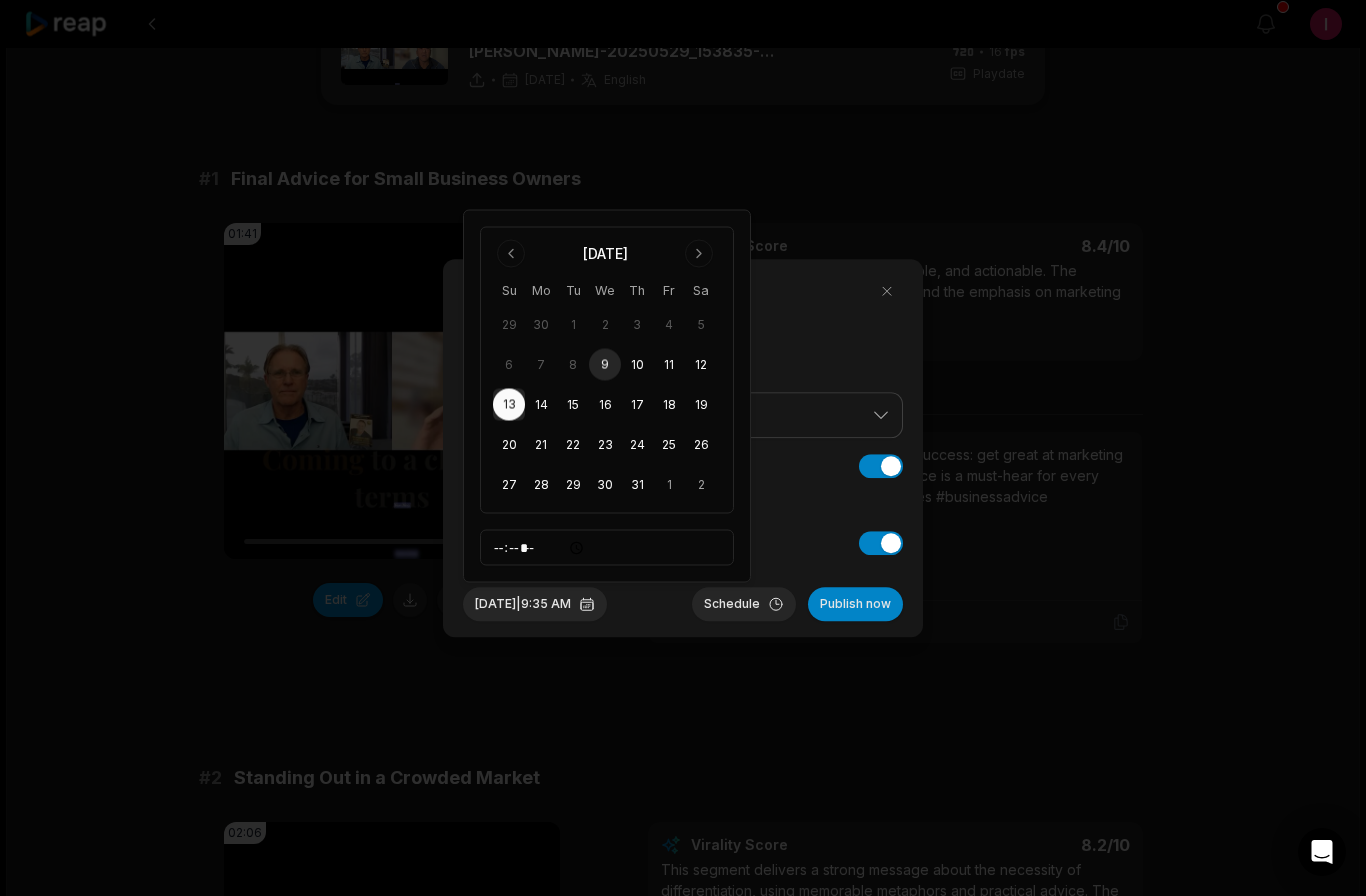 click on "YouTube Privacy Status Public Show Public Stats Show Public Stats Instagram Share to feed Share to feed" at bounding box center [683, 439] 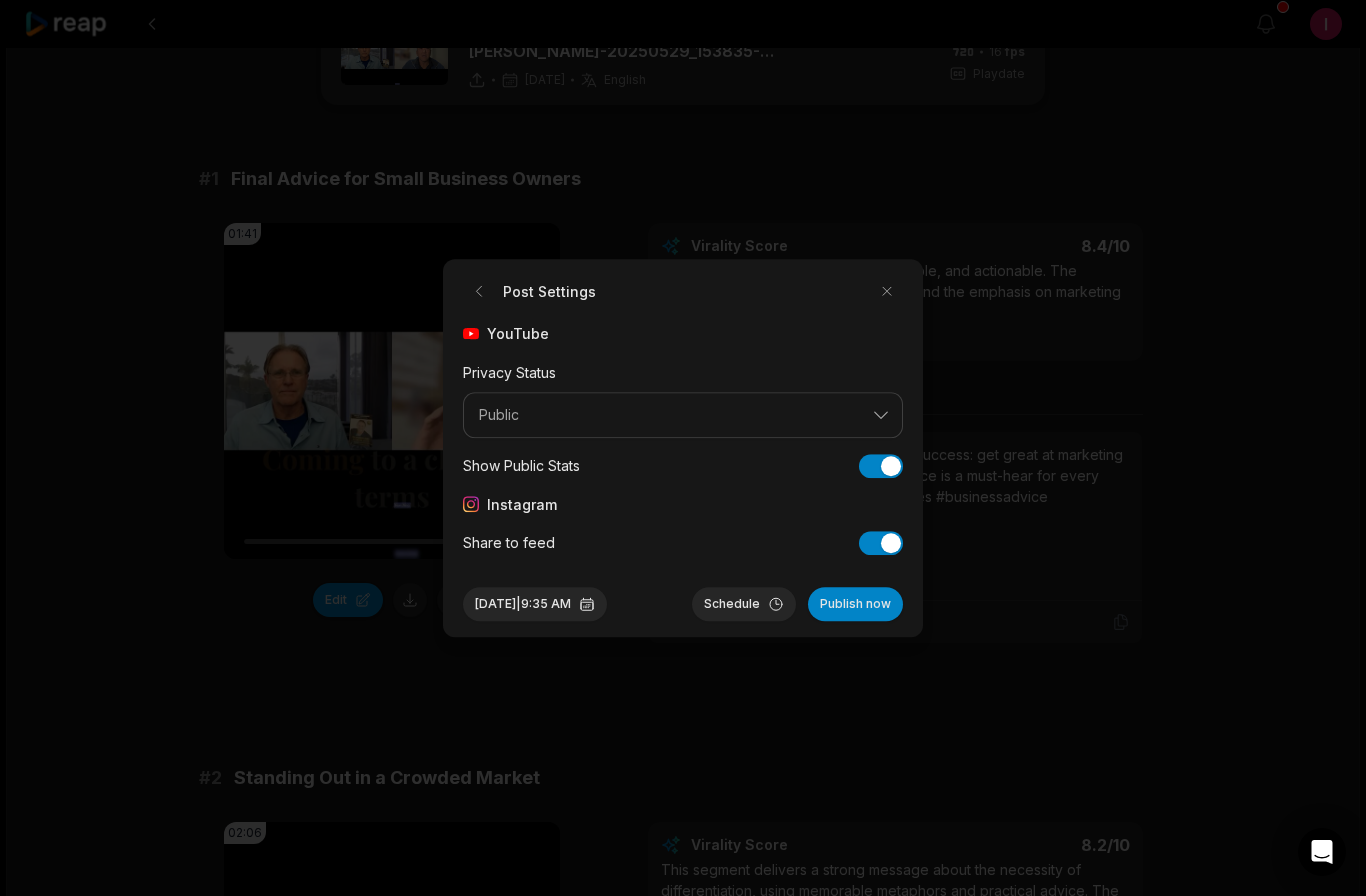 click on "Schedule" at bounding box center [744, 604] 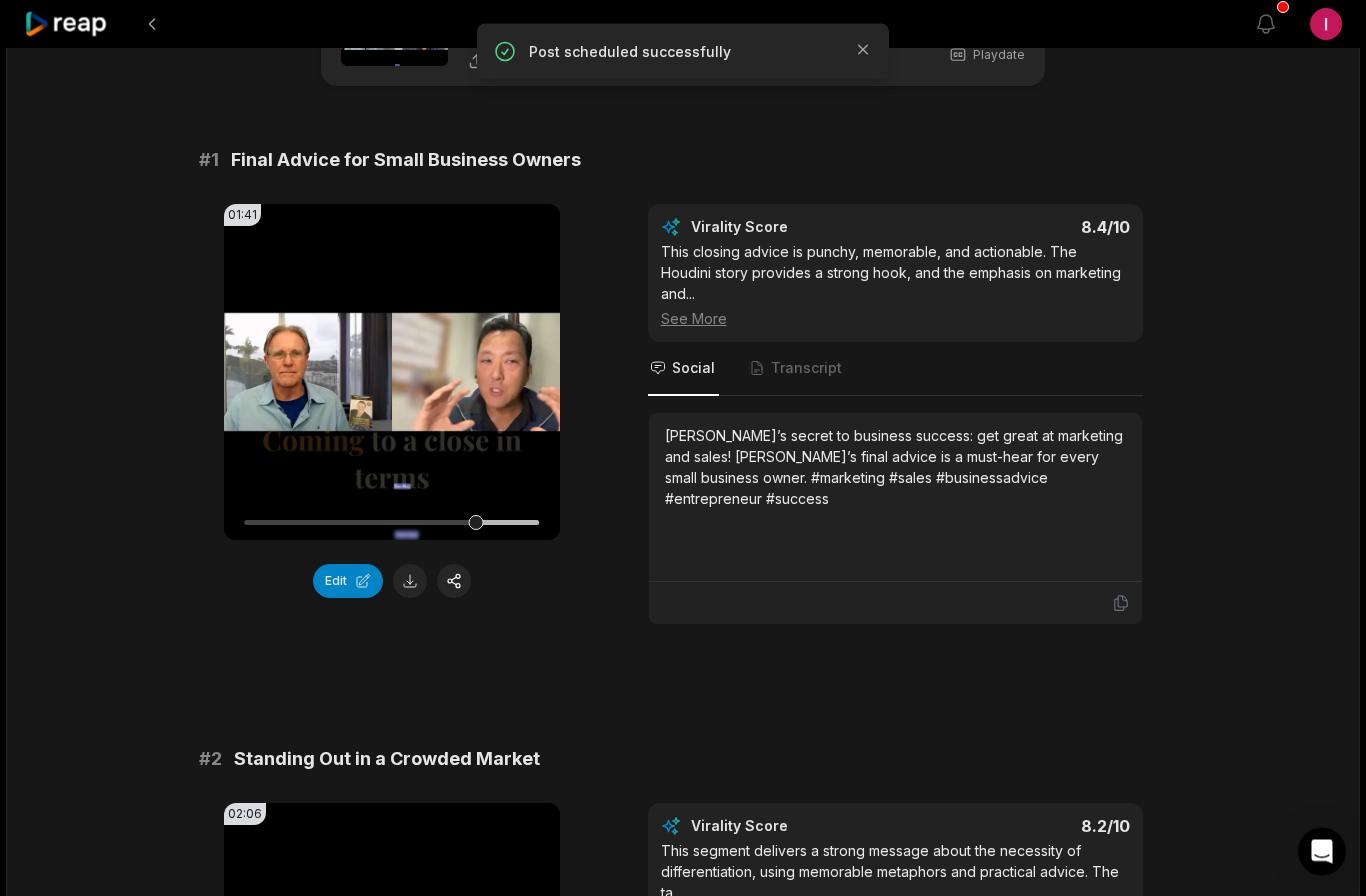 scroll, scrollTop: 101, scrollLeft: 0, axis: vertical 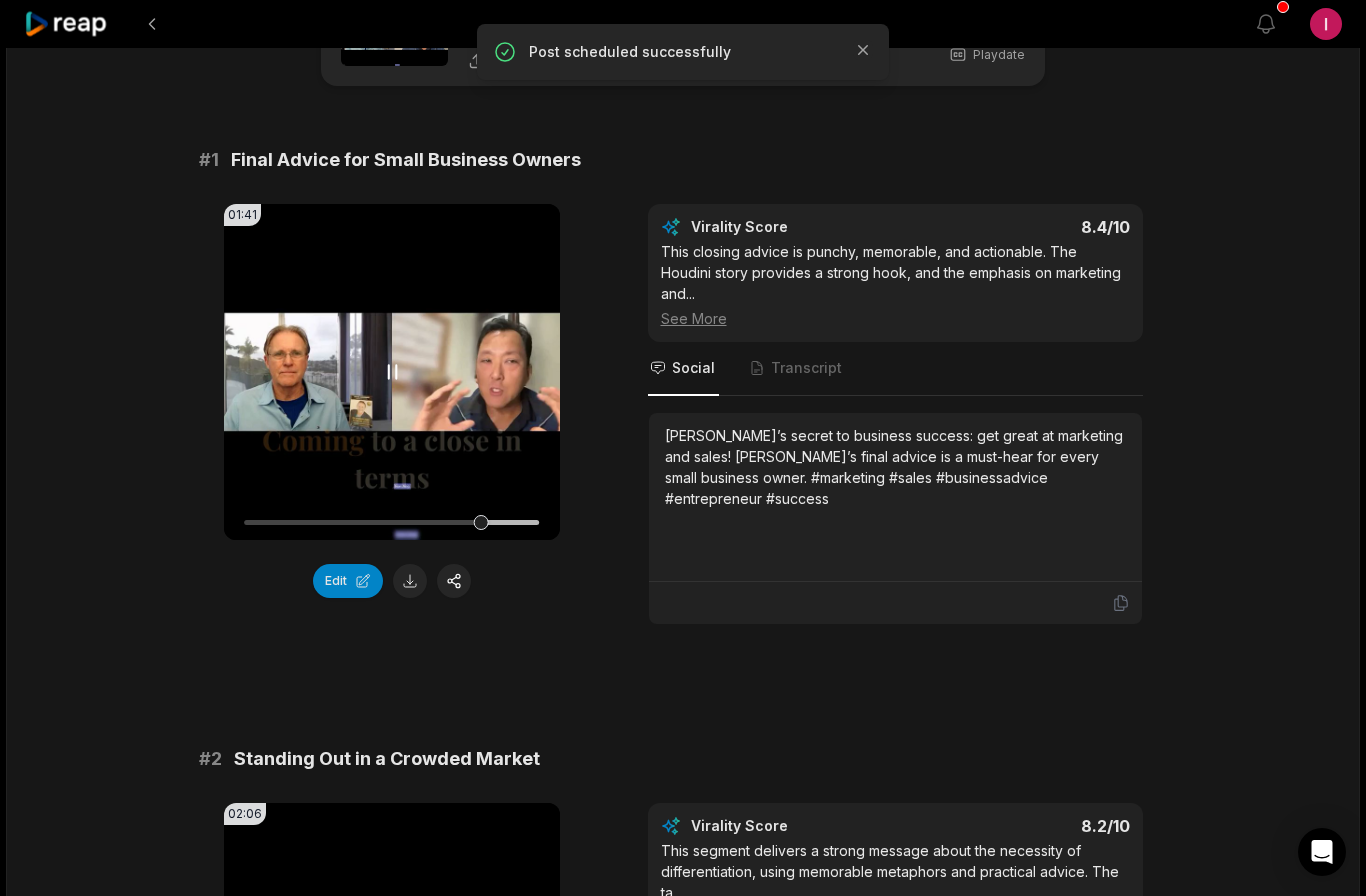 click 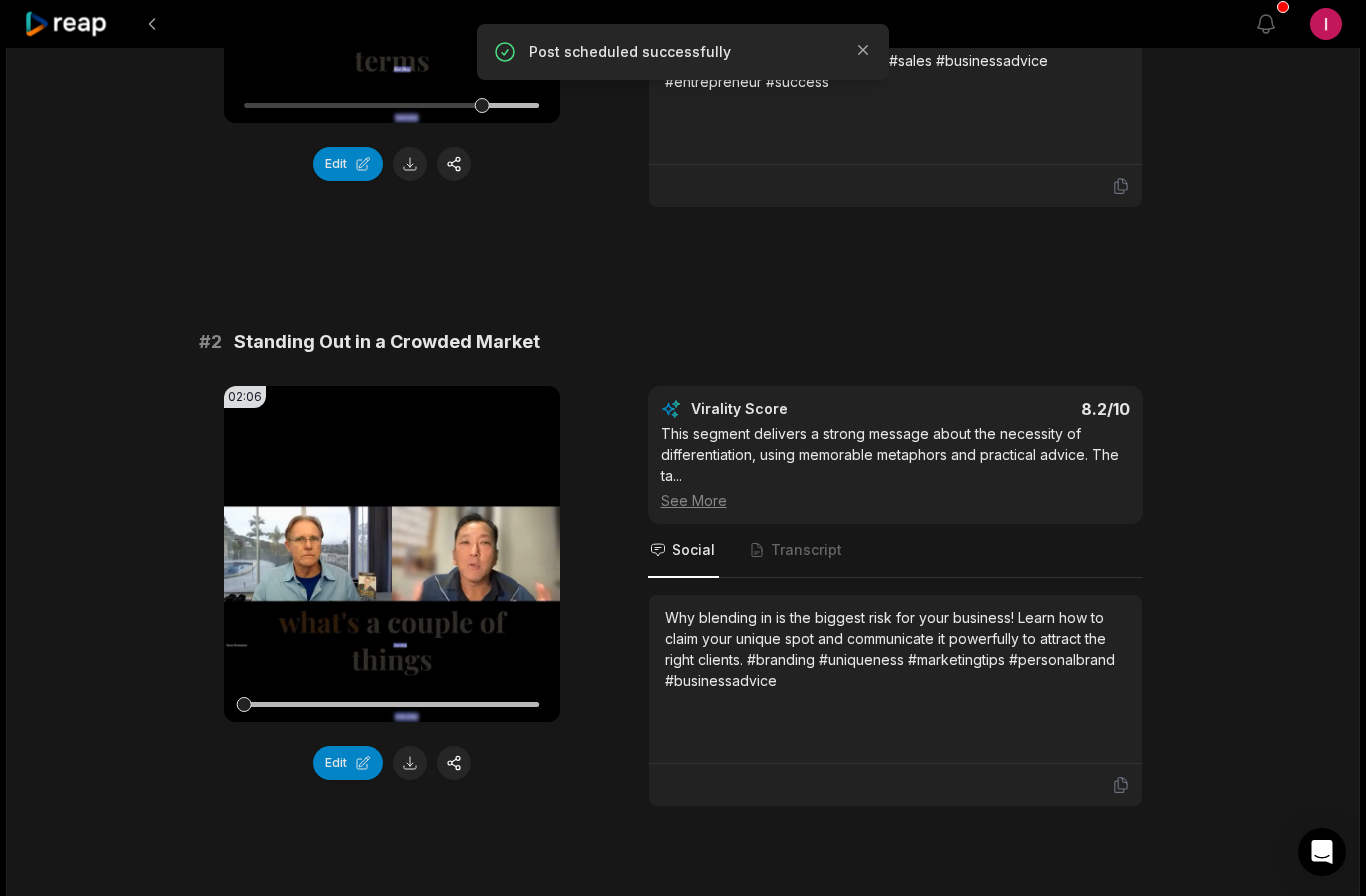 scroll, scrollTop: 546, scrollLeft: 0, axis: vertical 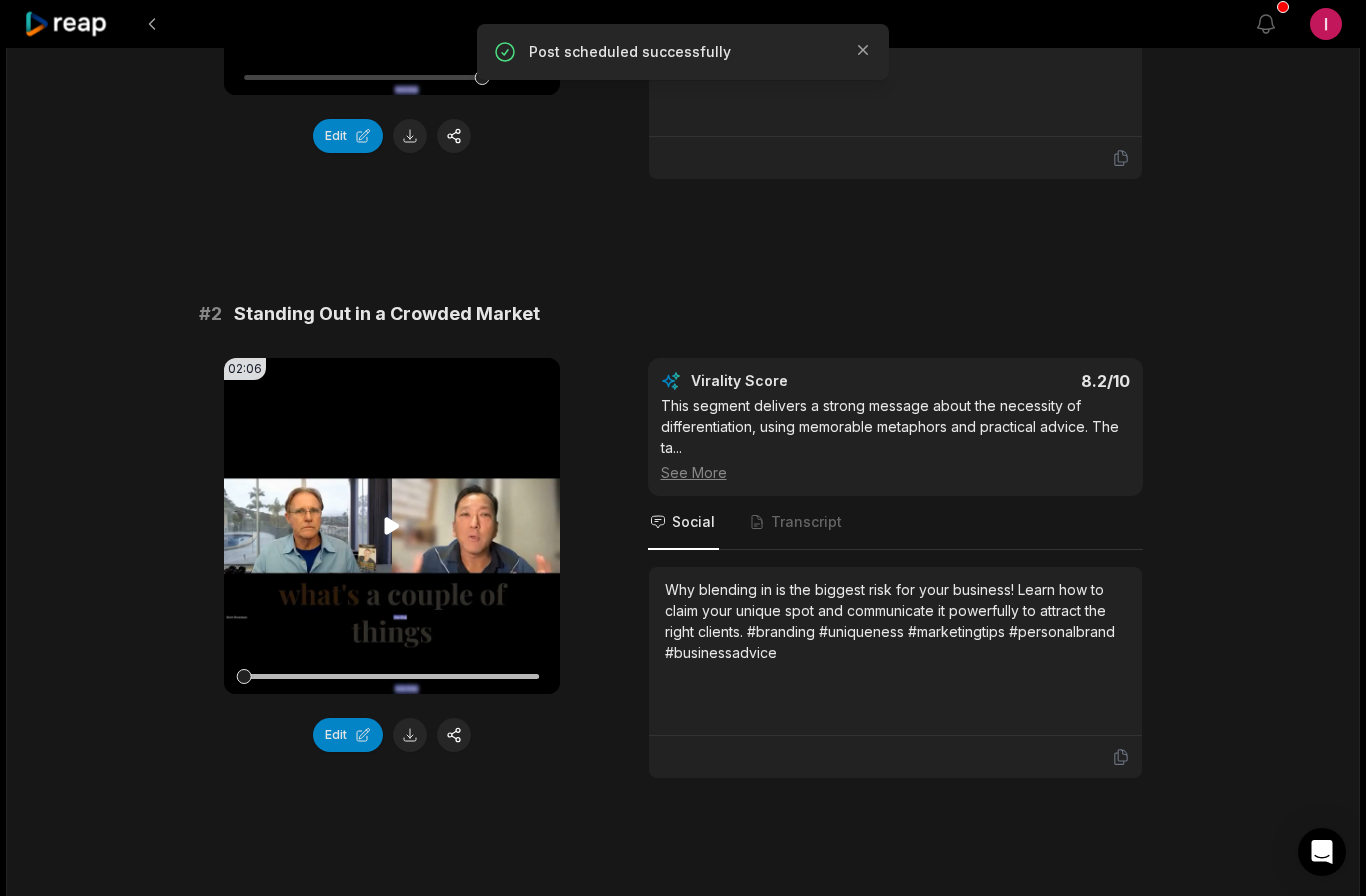 click 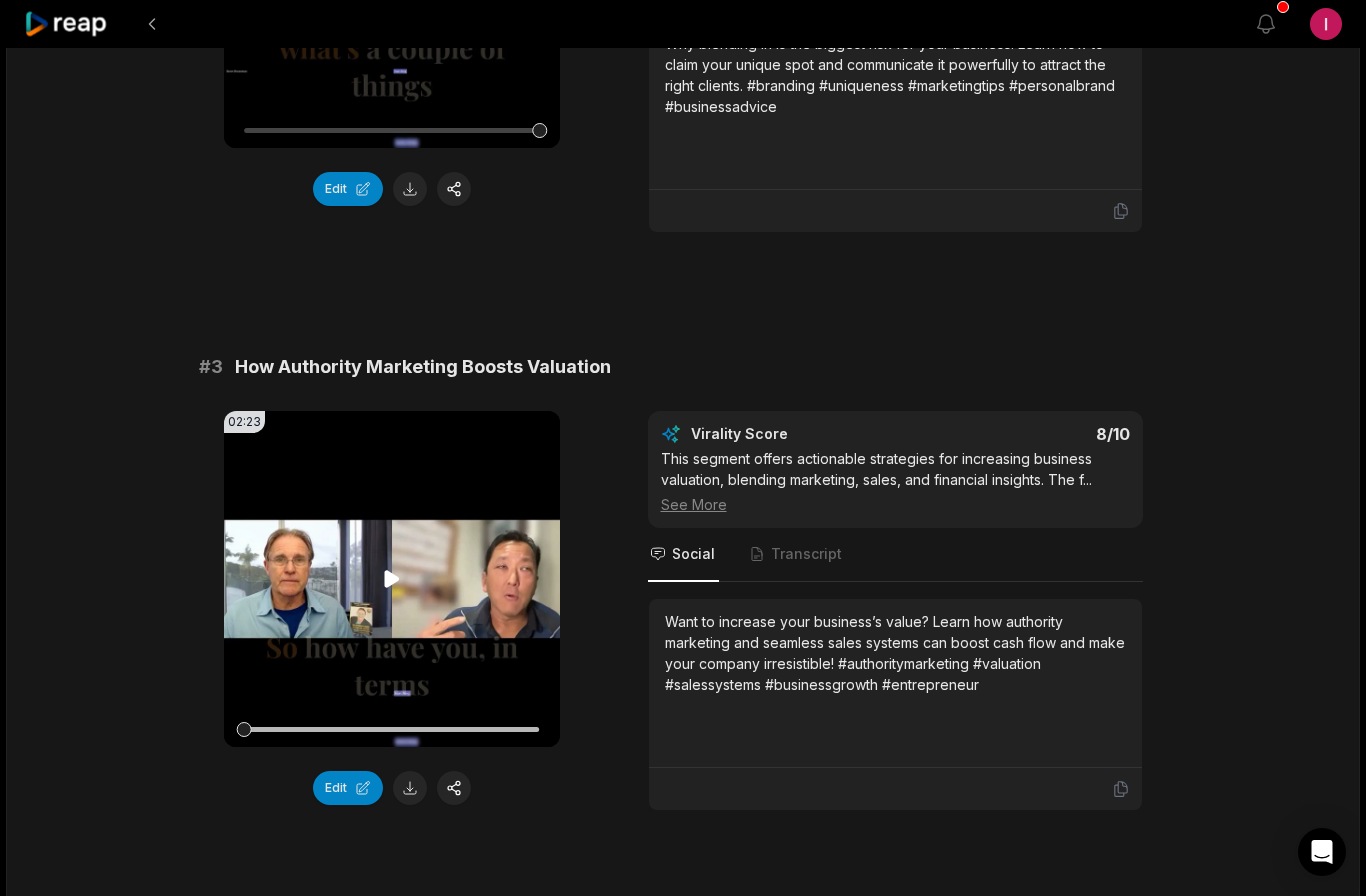scroll, scrollTop: 1140, scrollLeft: 0, axis: vertical 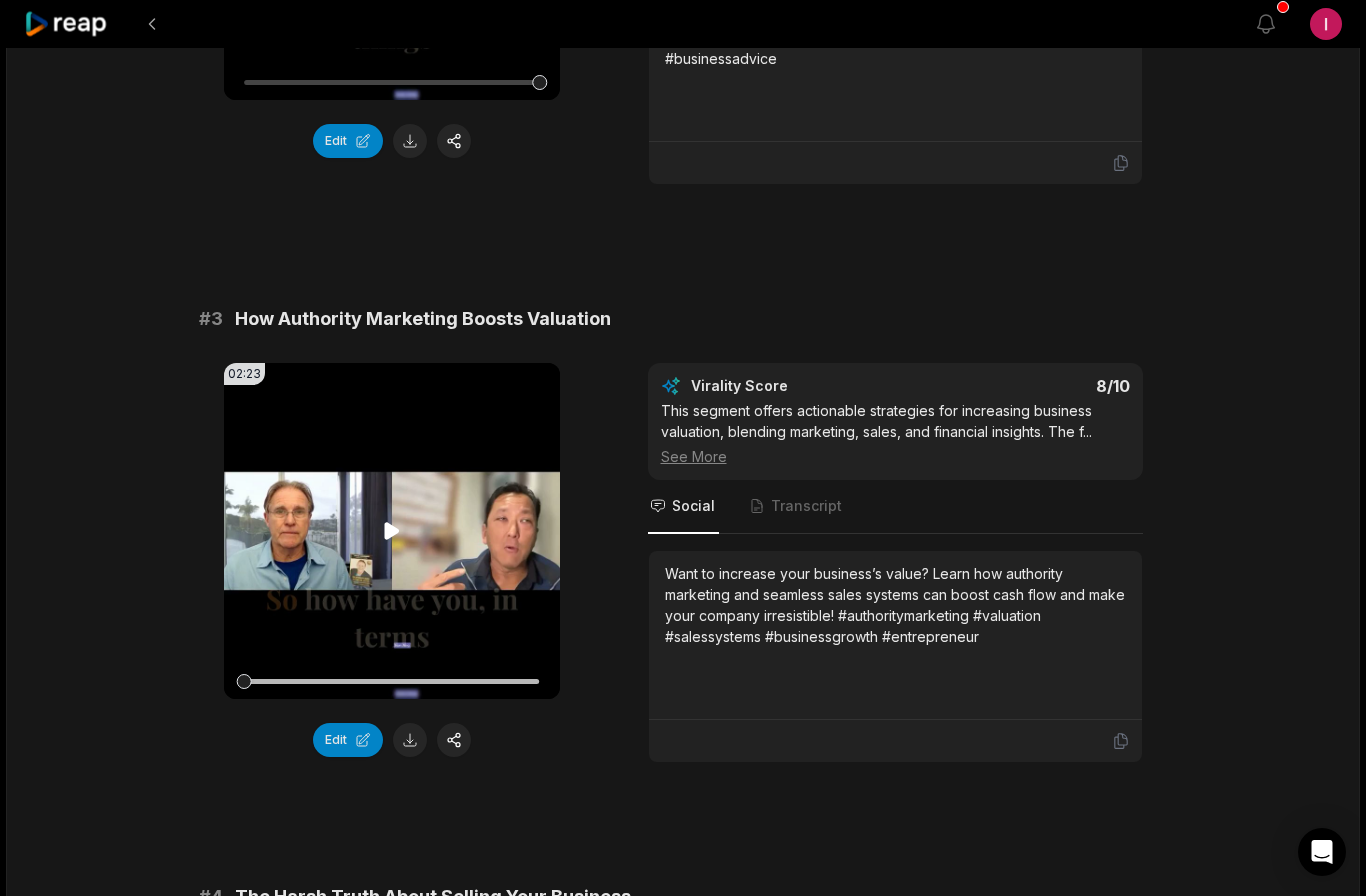 click 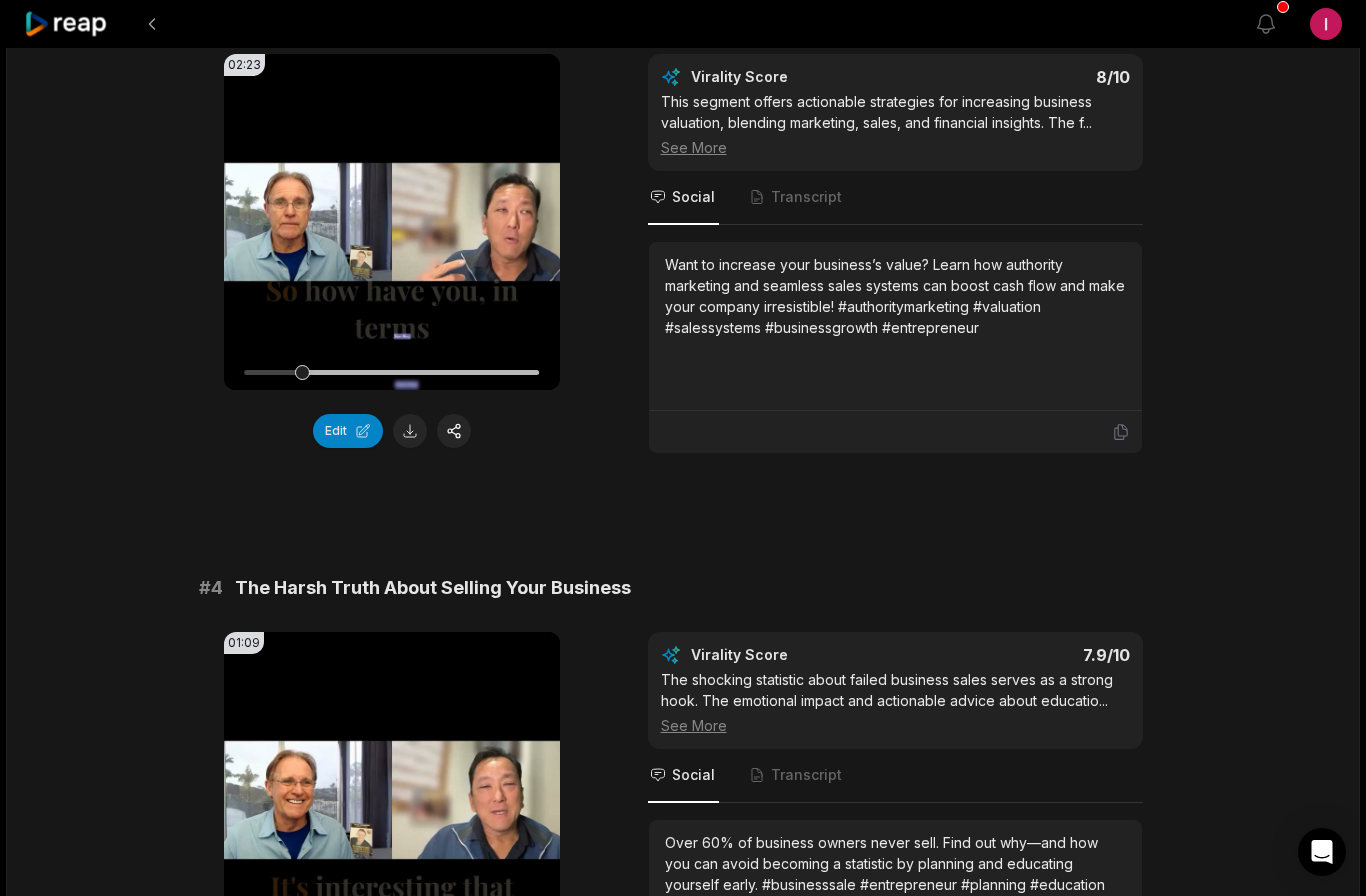 scroll, scrollTop: 1445, scrollLeft: 0, axis: vertical 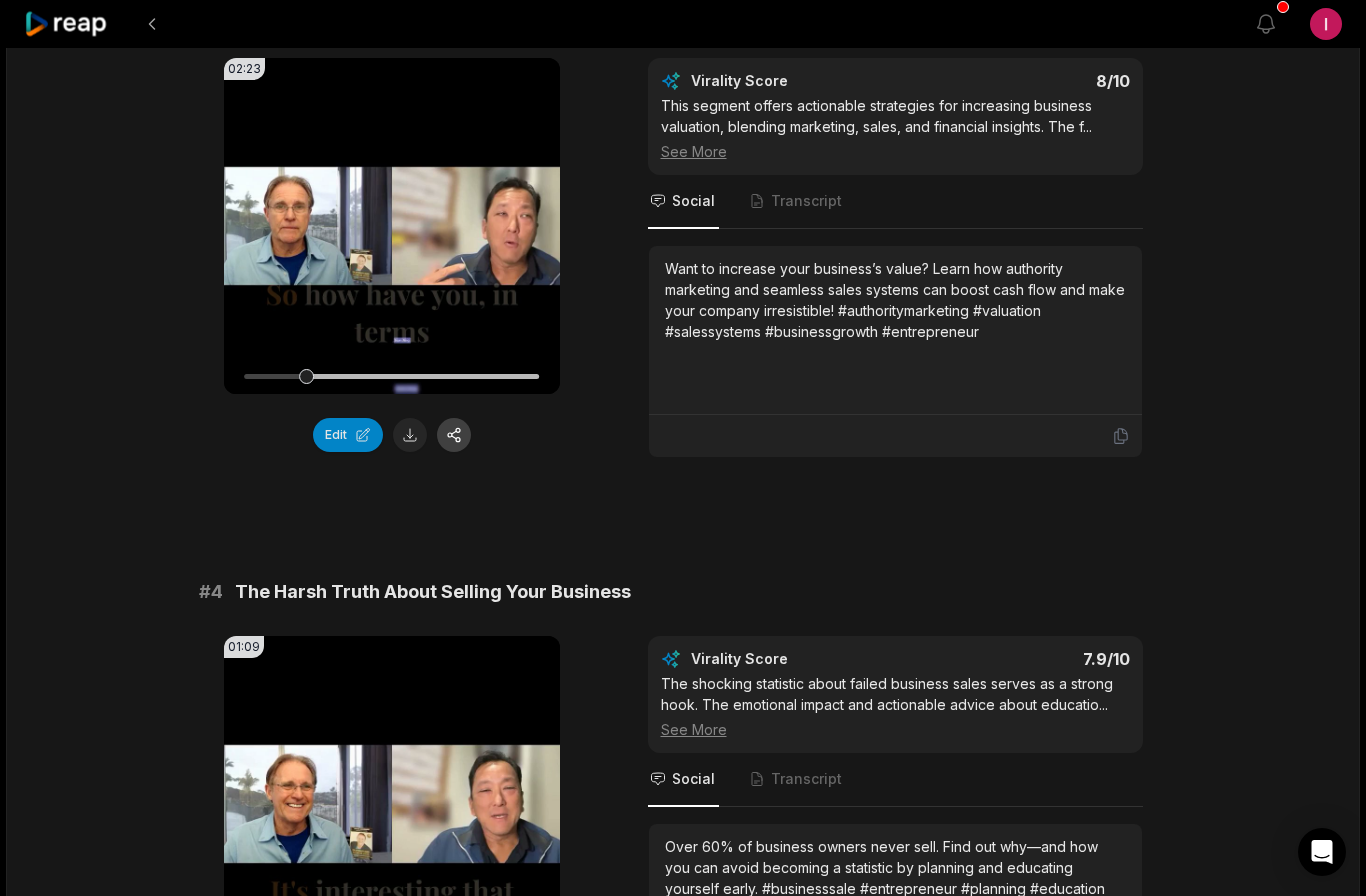 click at bounding box center [454, 435] 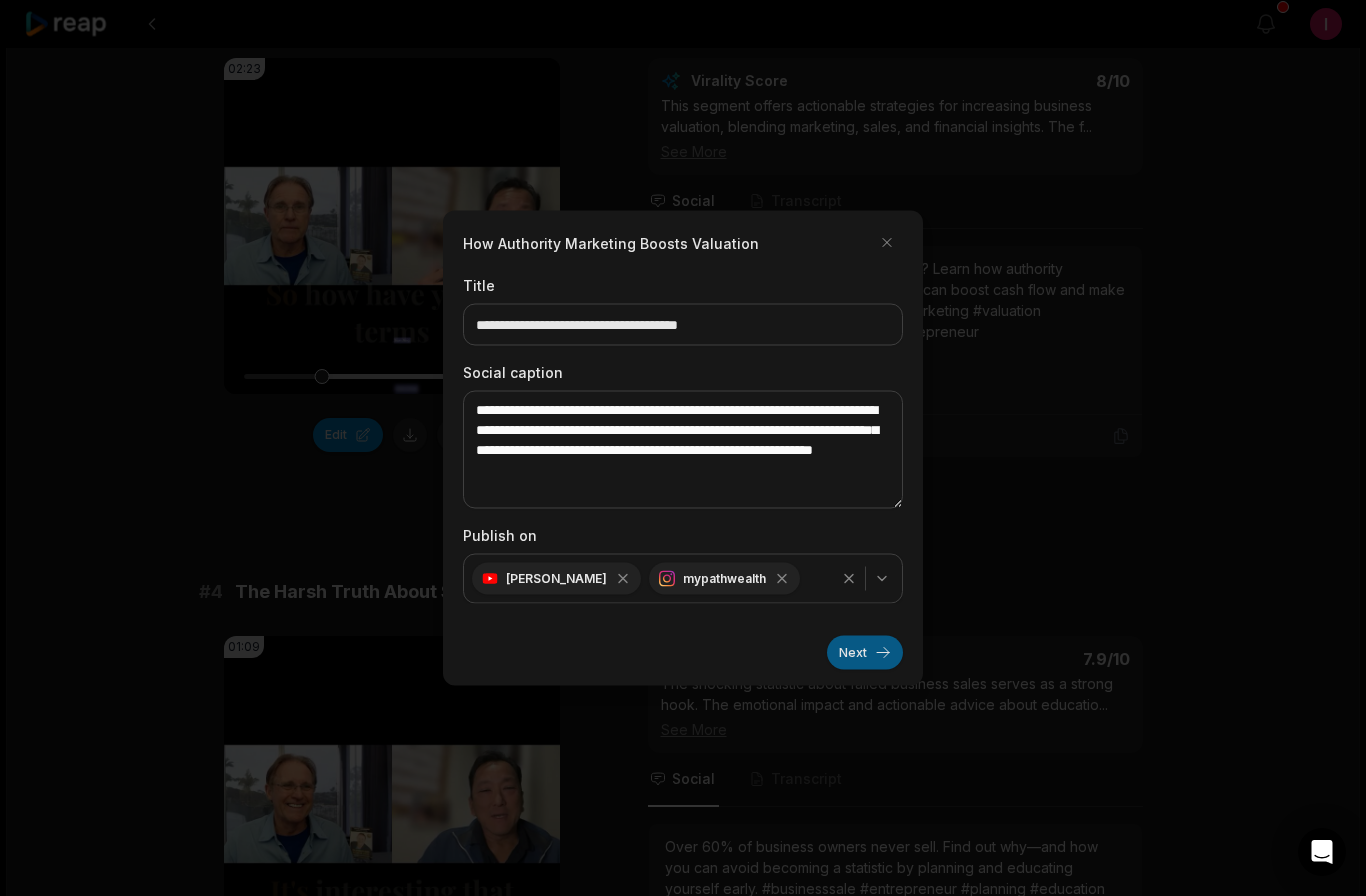 click on "Next" at bounding box center [865, 653] 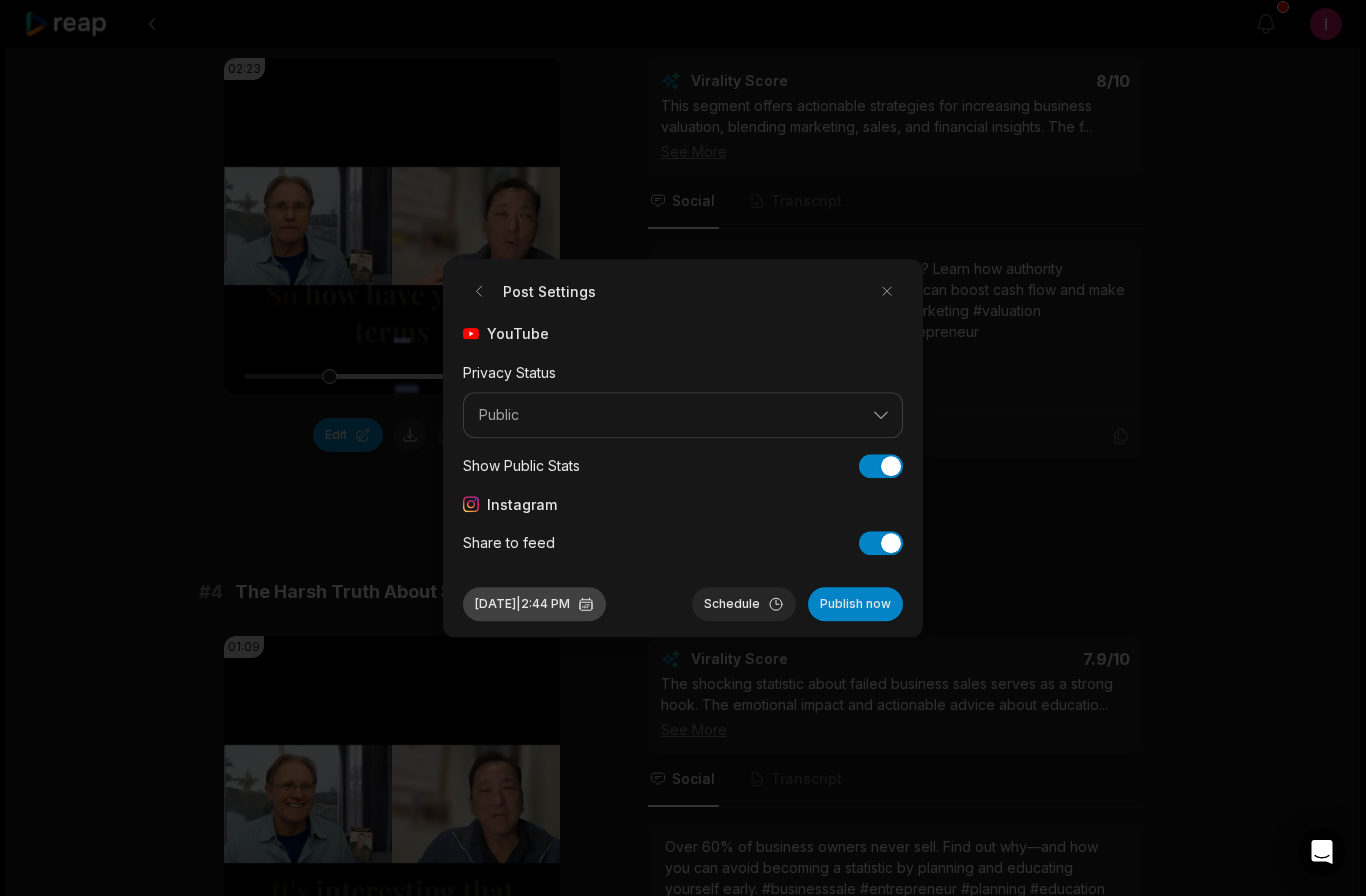 click on "Jul 9, 2025  |  2:44 PM" at bounding box center [534, 604] 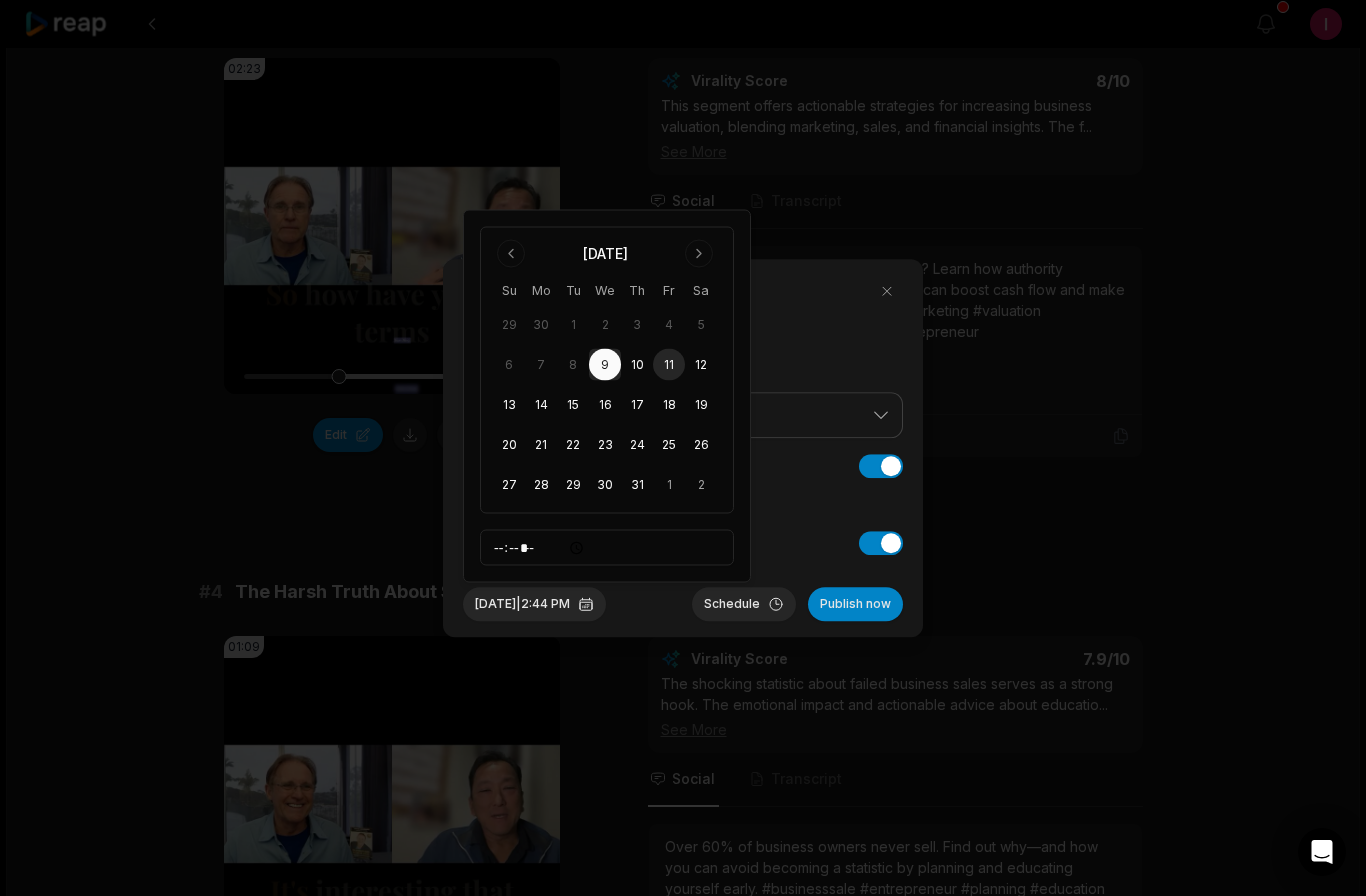 click on "11" at bounding box center (669, 365) 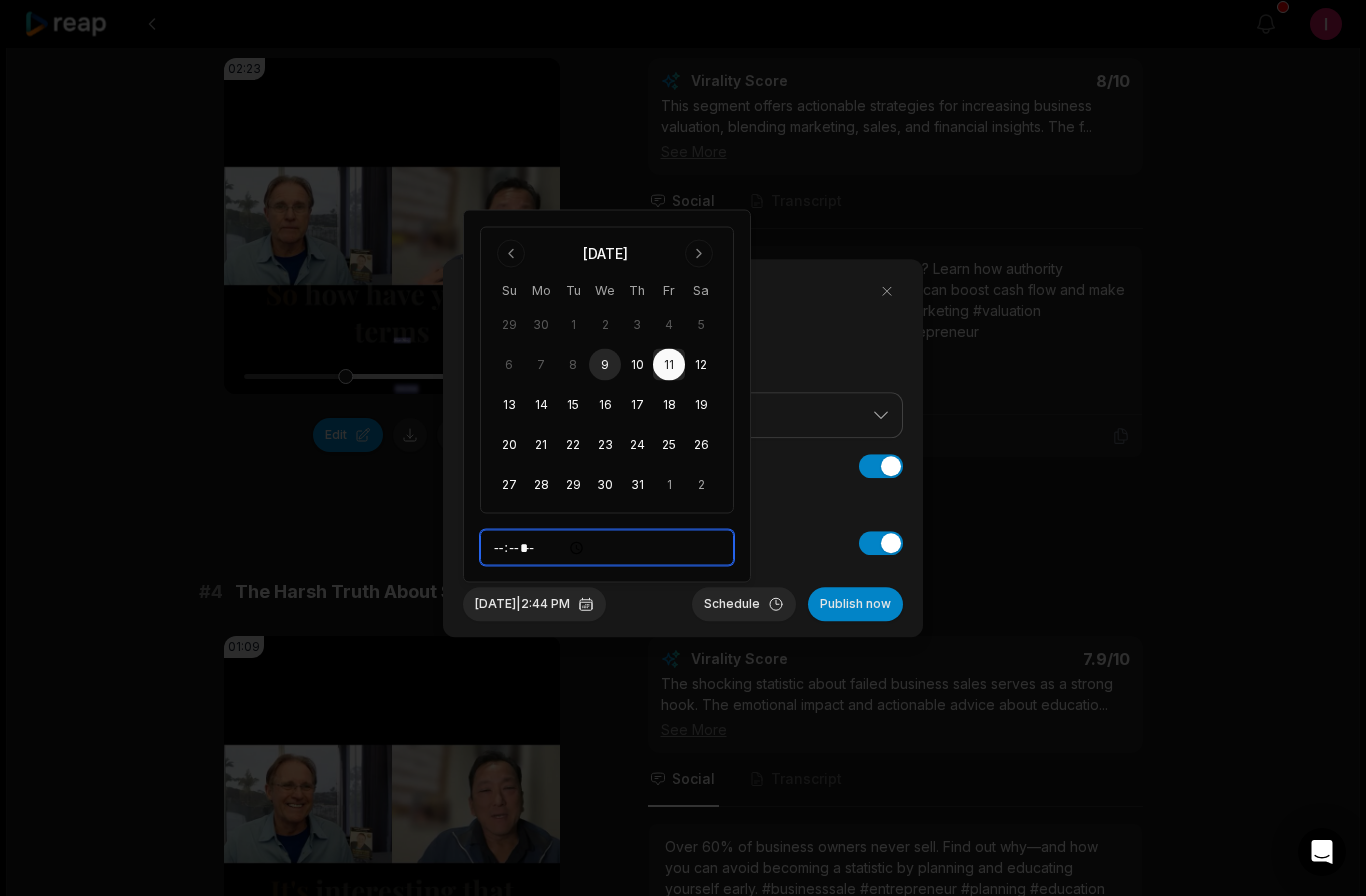 click on "*****" at bounding box center [607, 548] 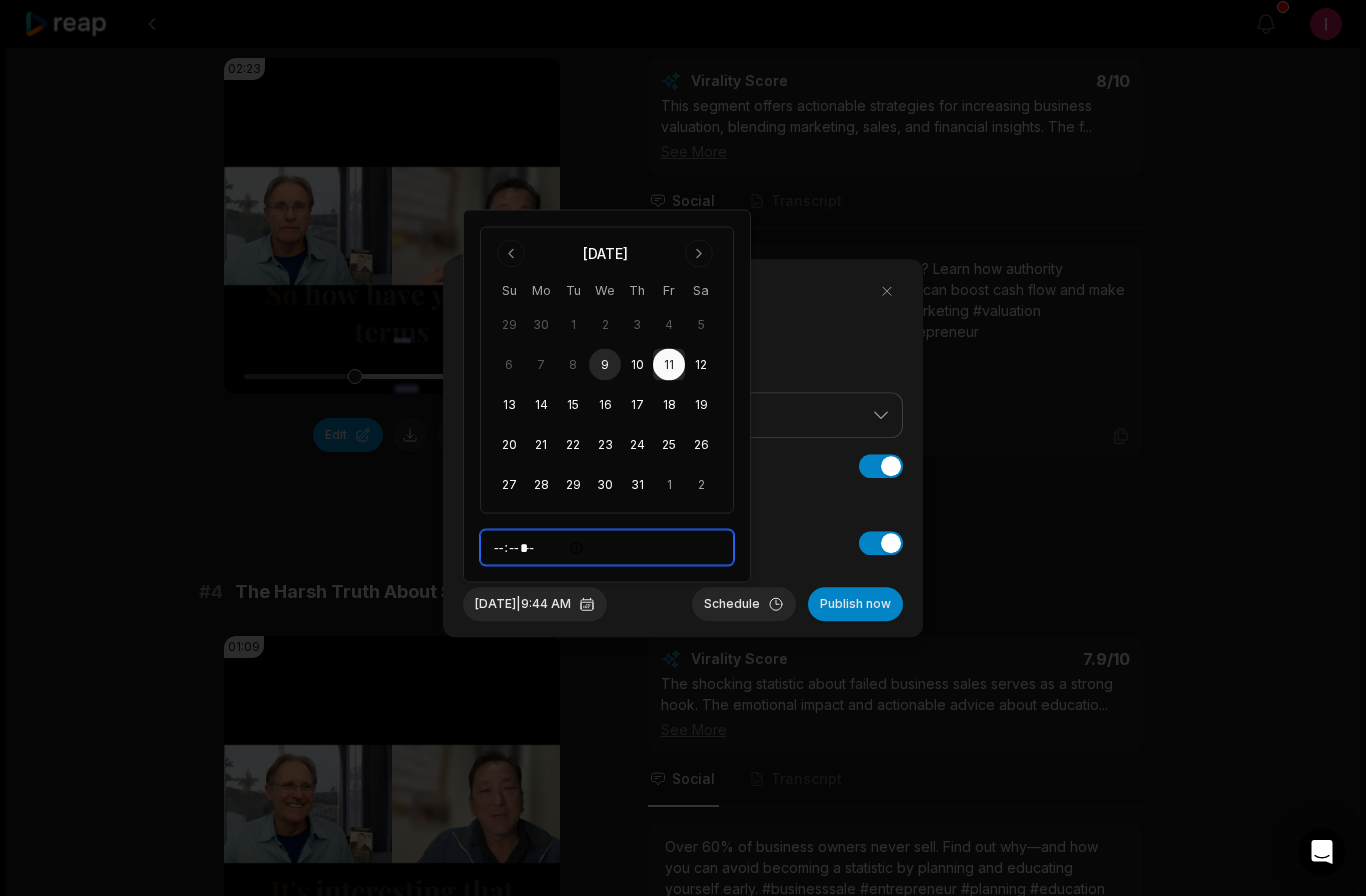 type on "*****" 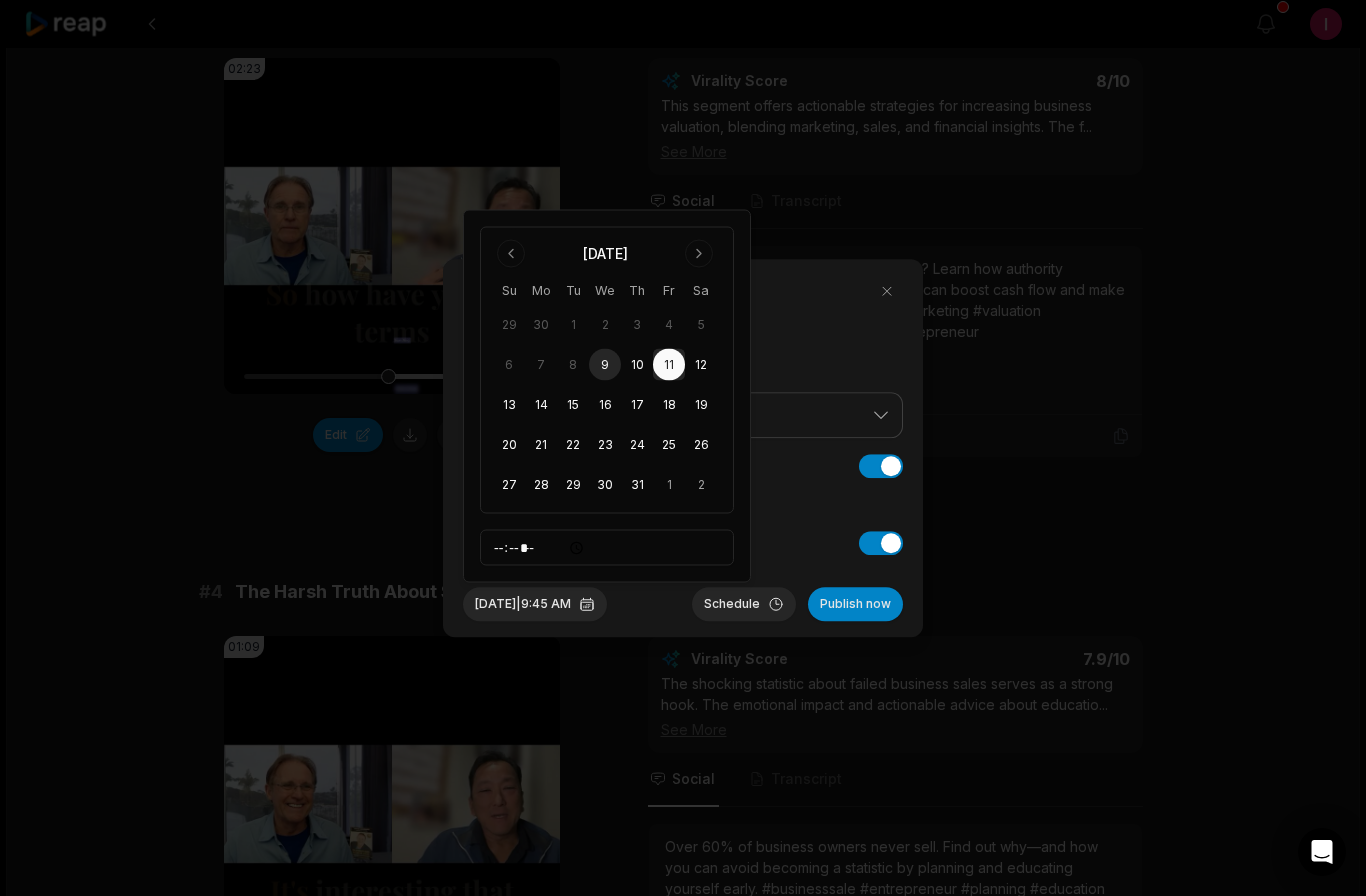 click on "Share to feed Share to feed" at bounding box center (683, 543) 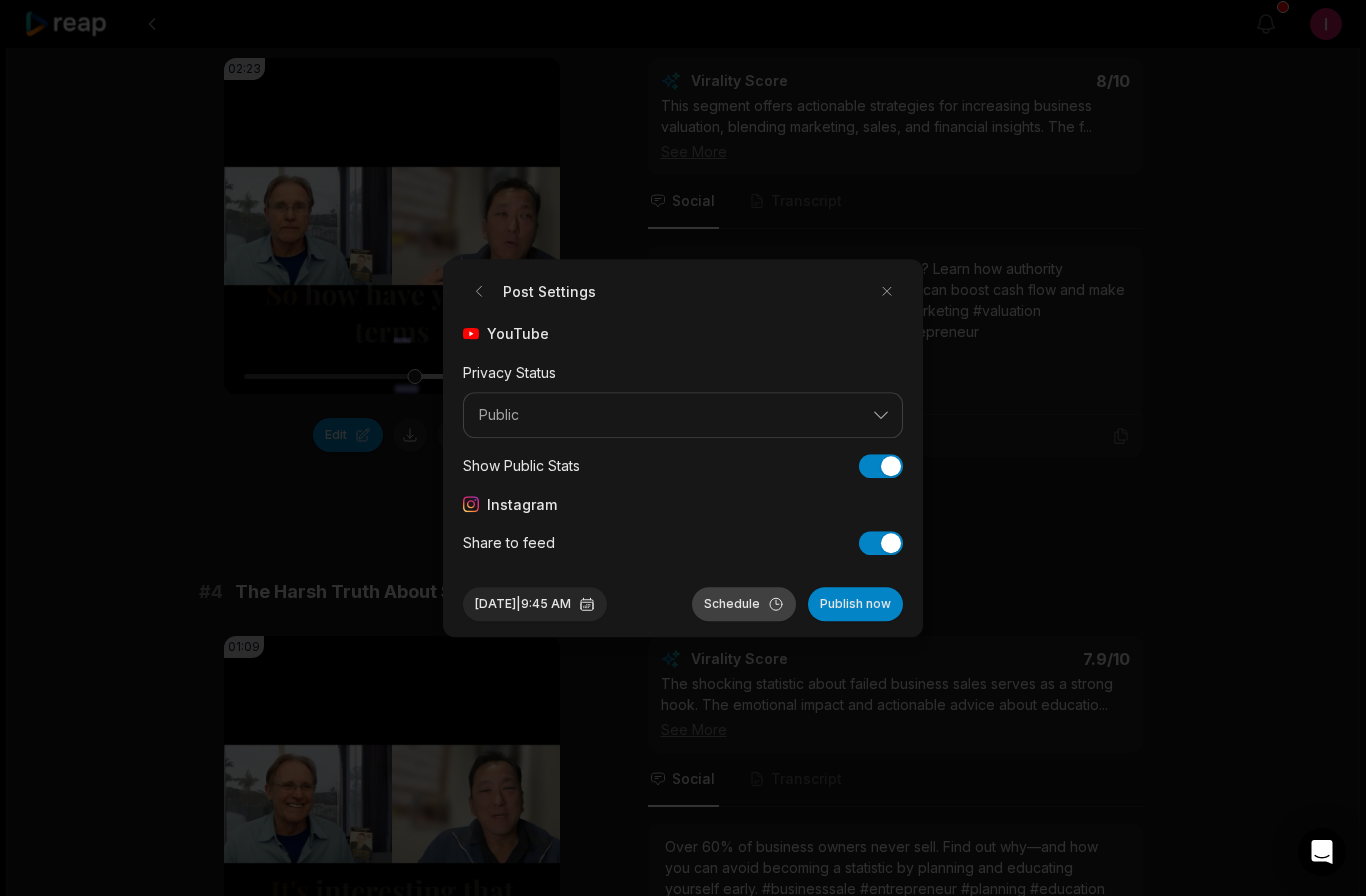 click on "Schedule" at bounding box center [744, 604] 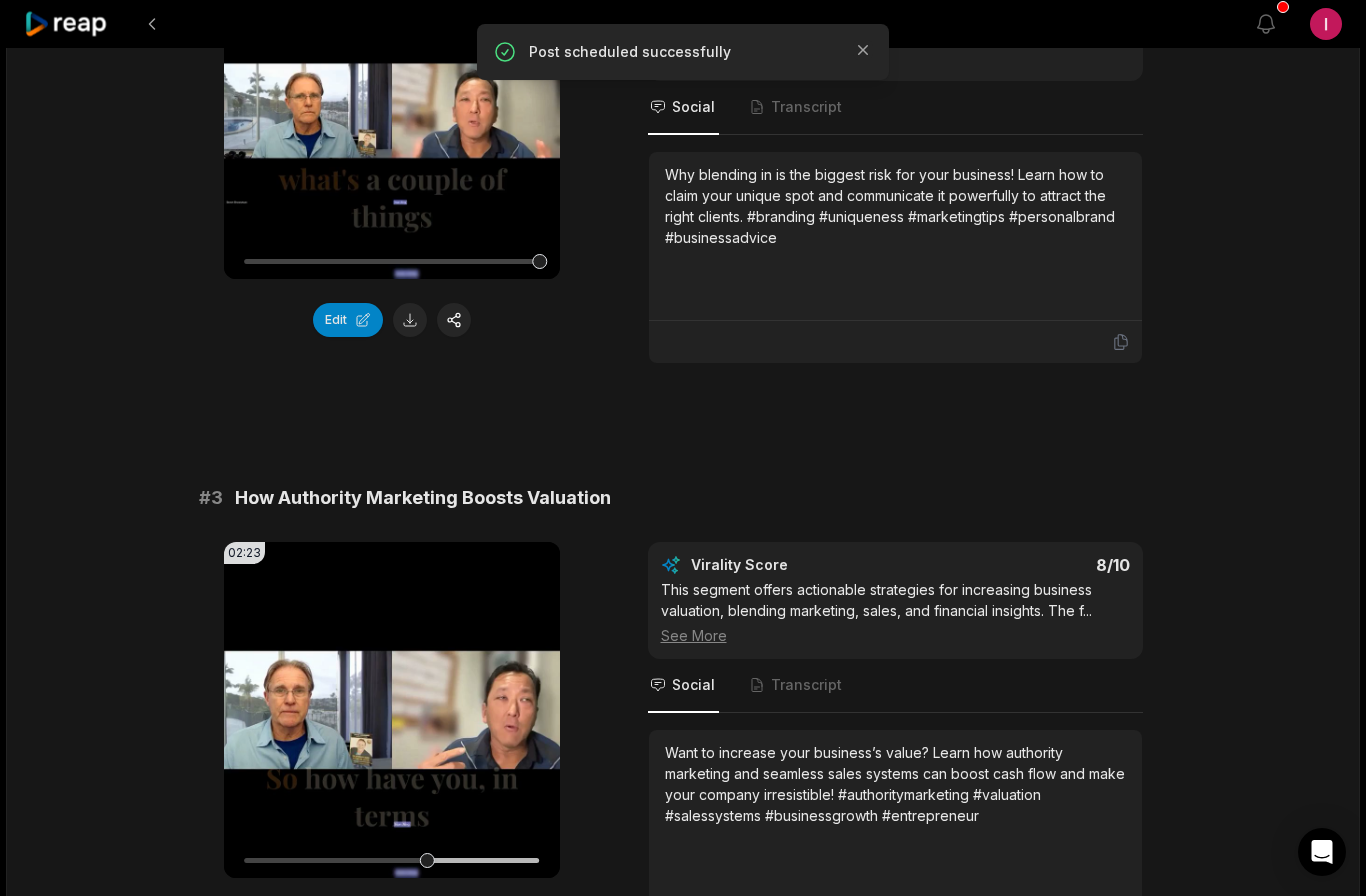 scroll, scrollTop: 1043, scrollLeft: 0, axis: vertical 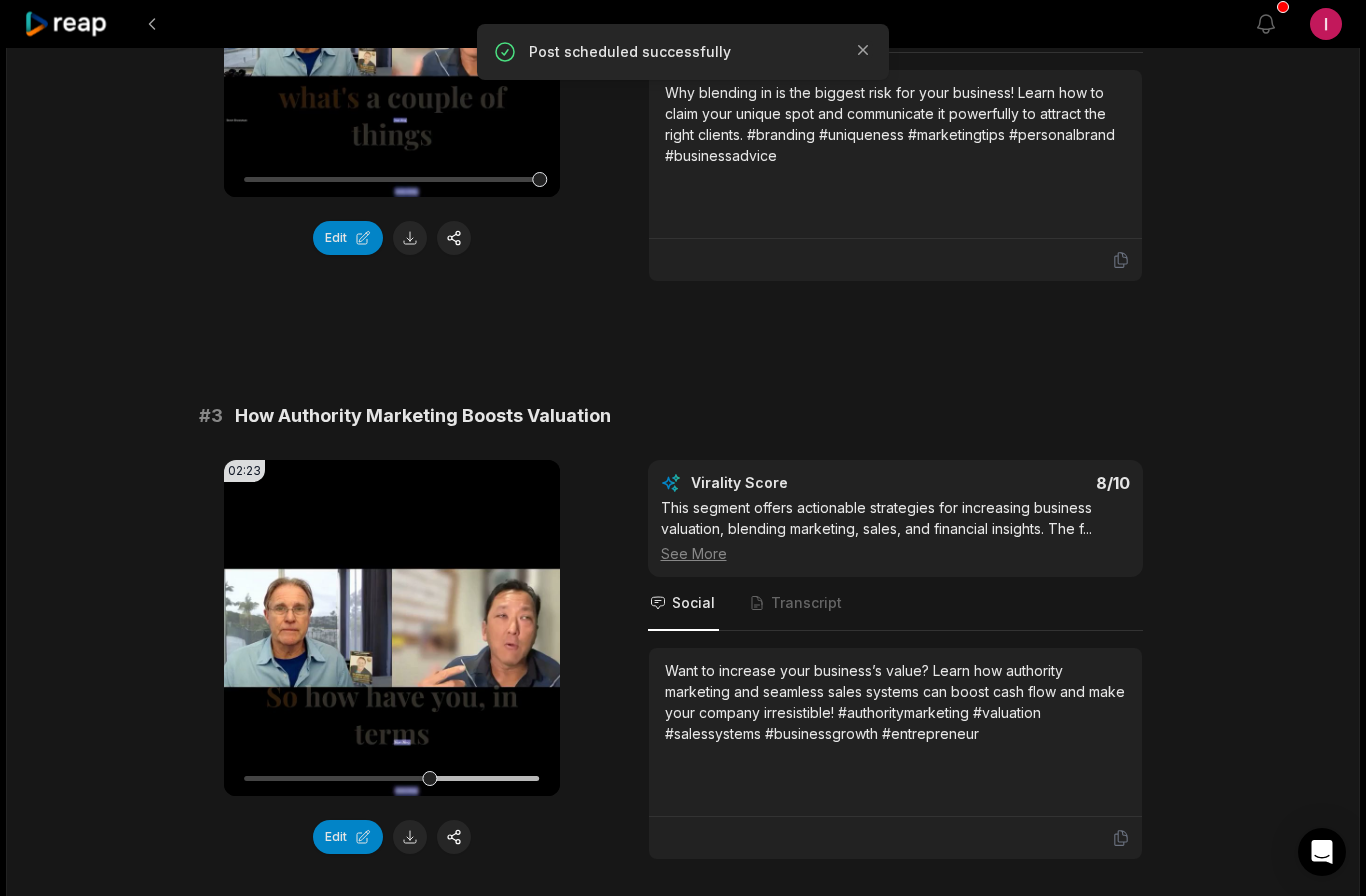 click 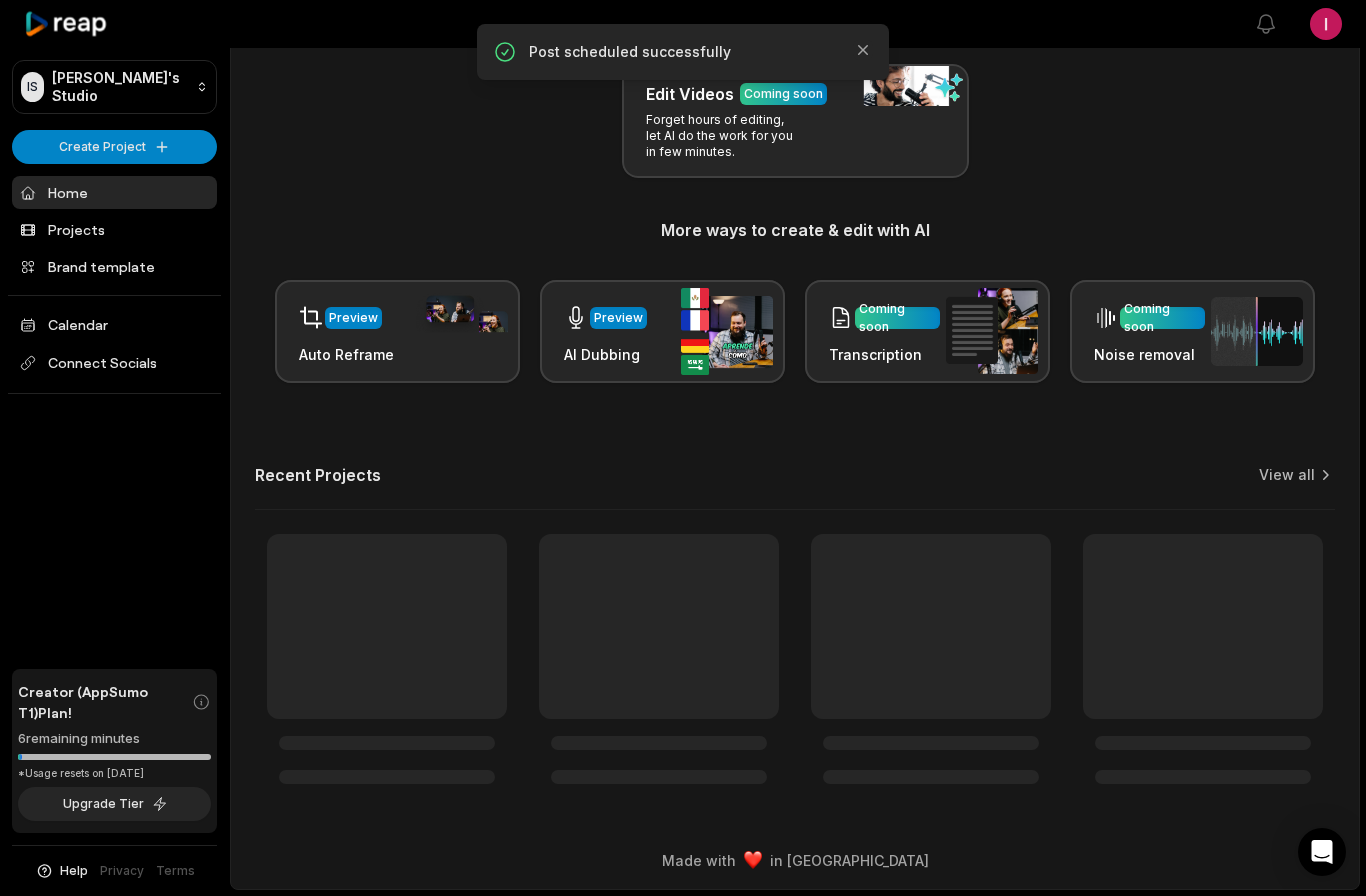 scroll, scrollTop: 0, scrollLeft: 0, axis: both 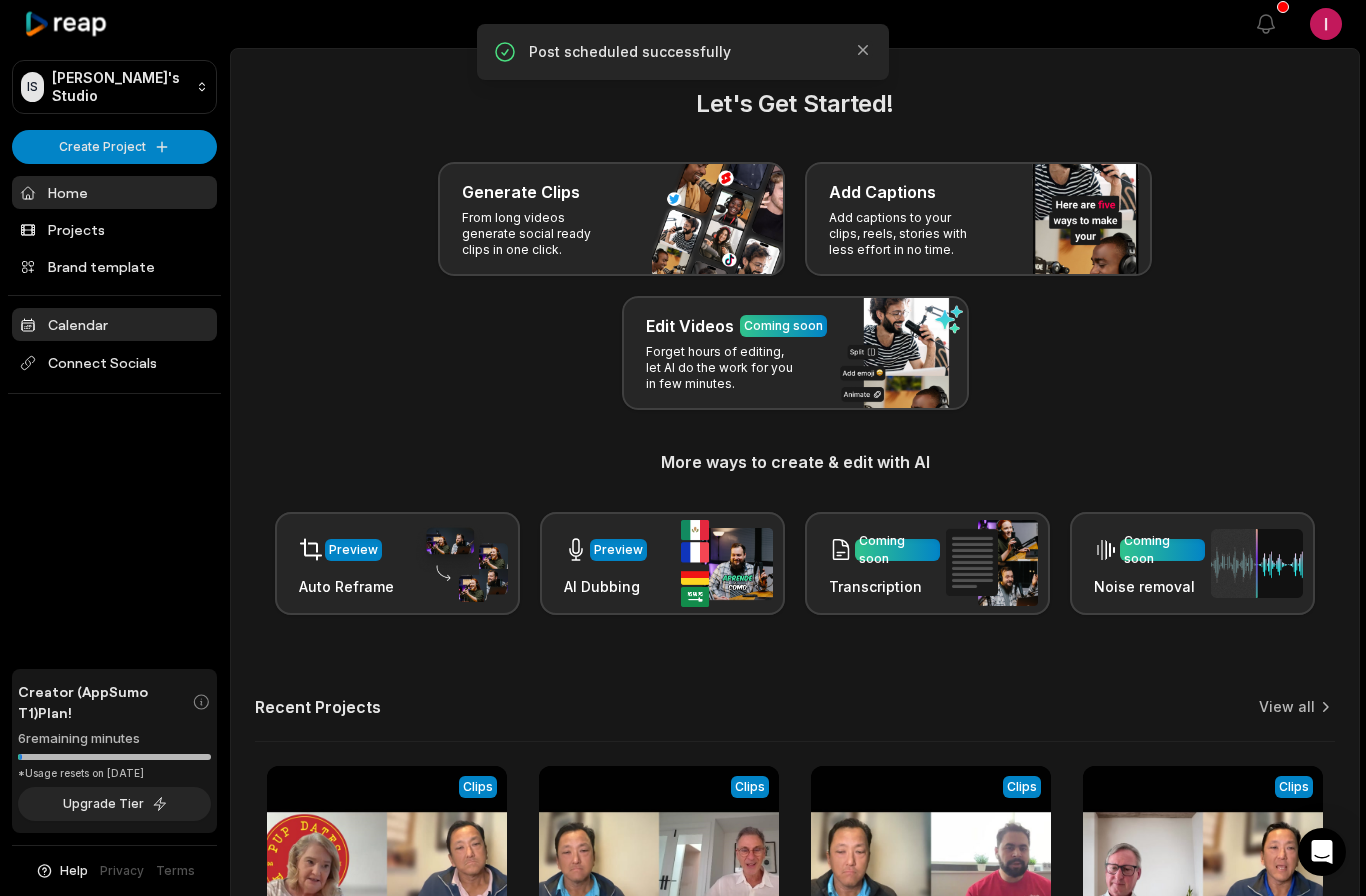click on "Calendar" at bounding box center (114, 324) 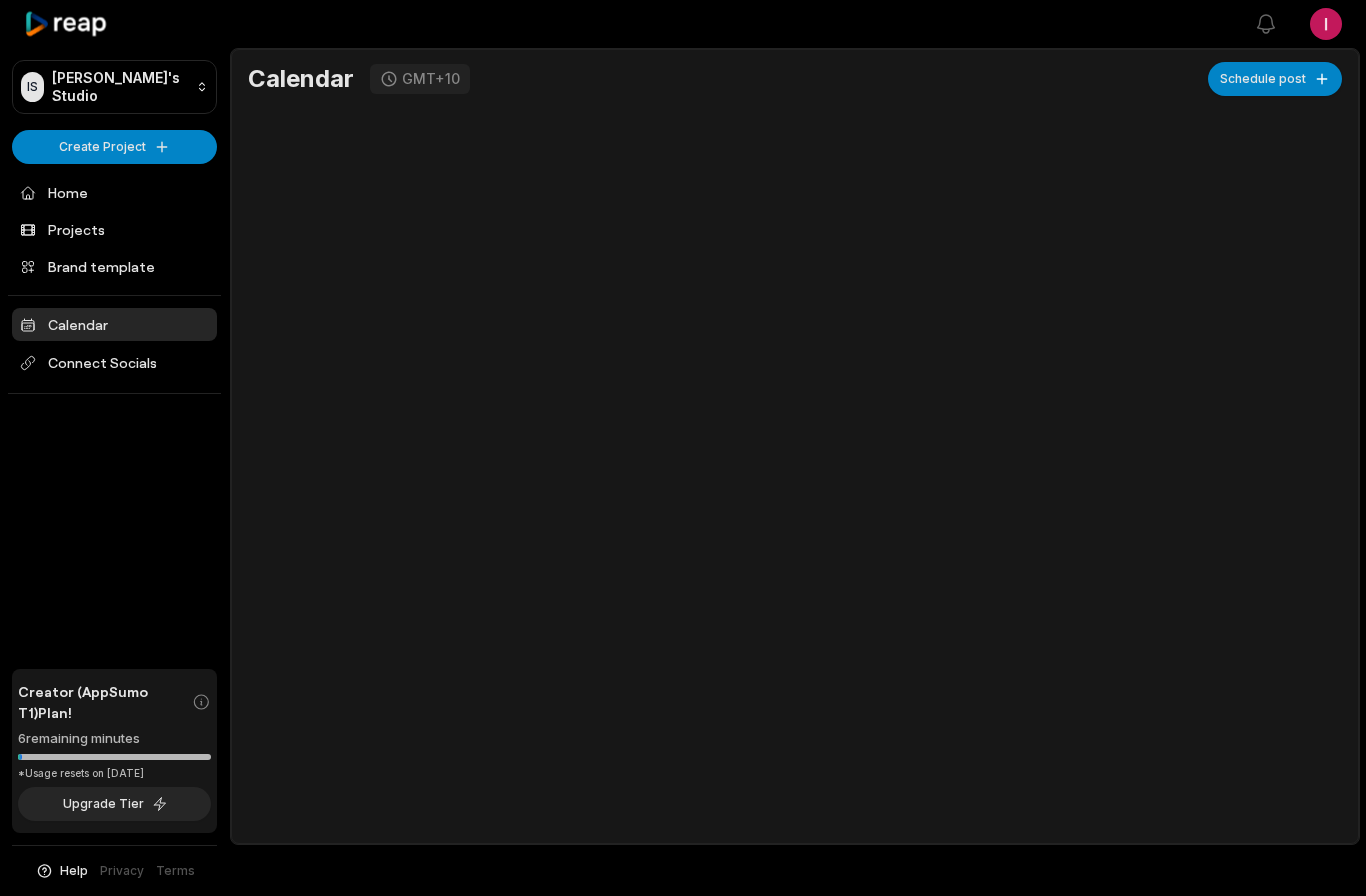 scroll, scrollTop: 0, scrollLeft: 0, axis: both 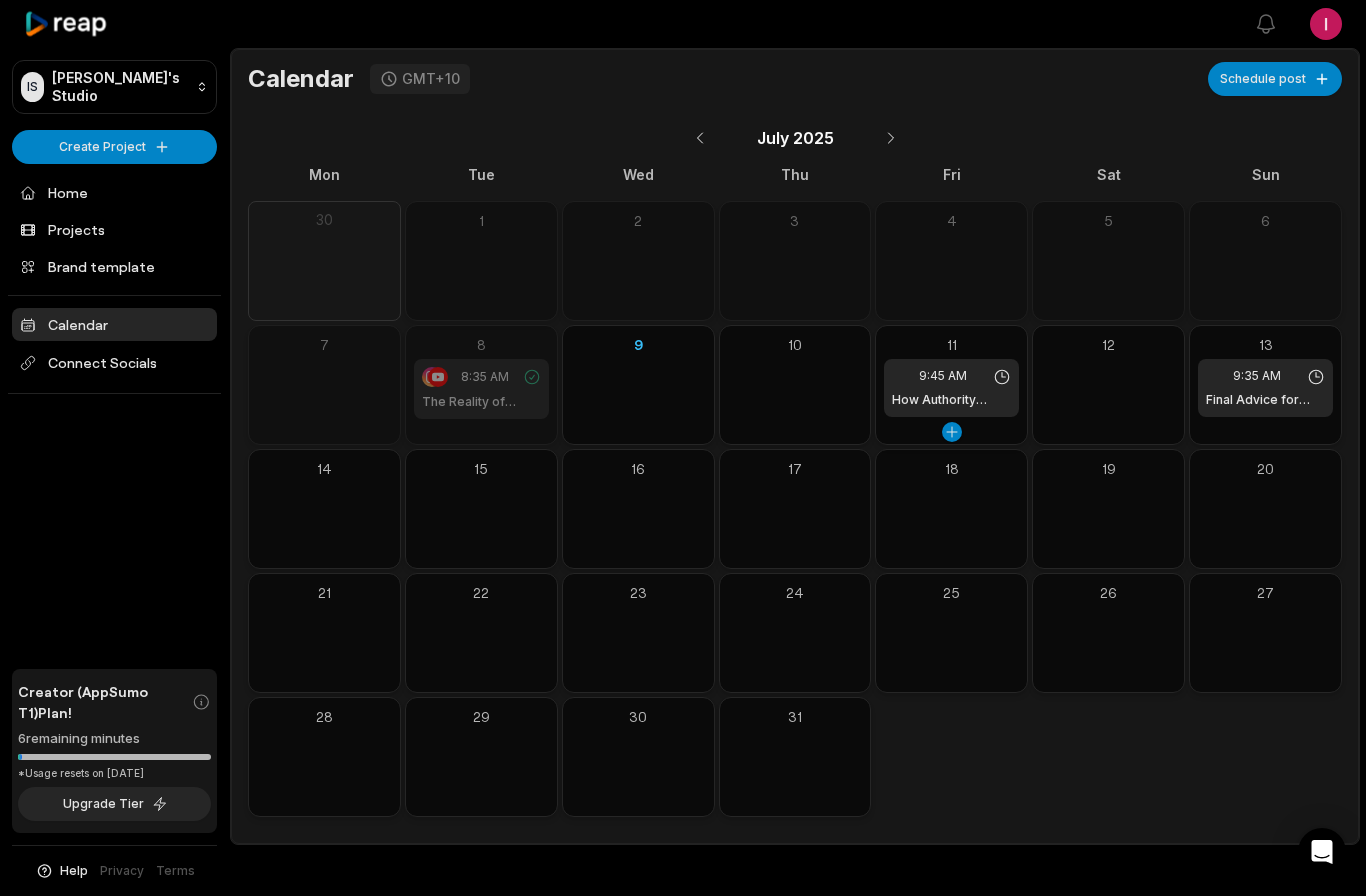 click on "9:45 AM" at bounding box center (943, 376) 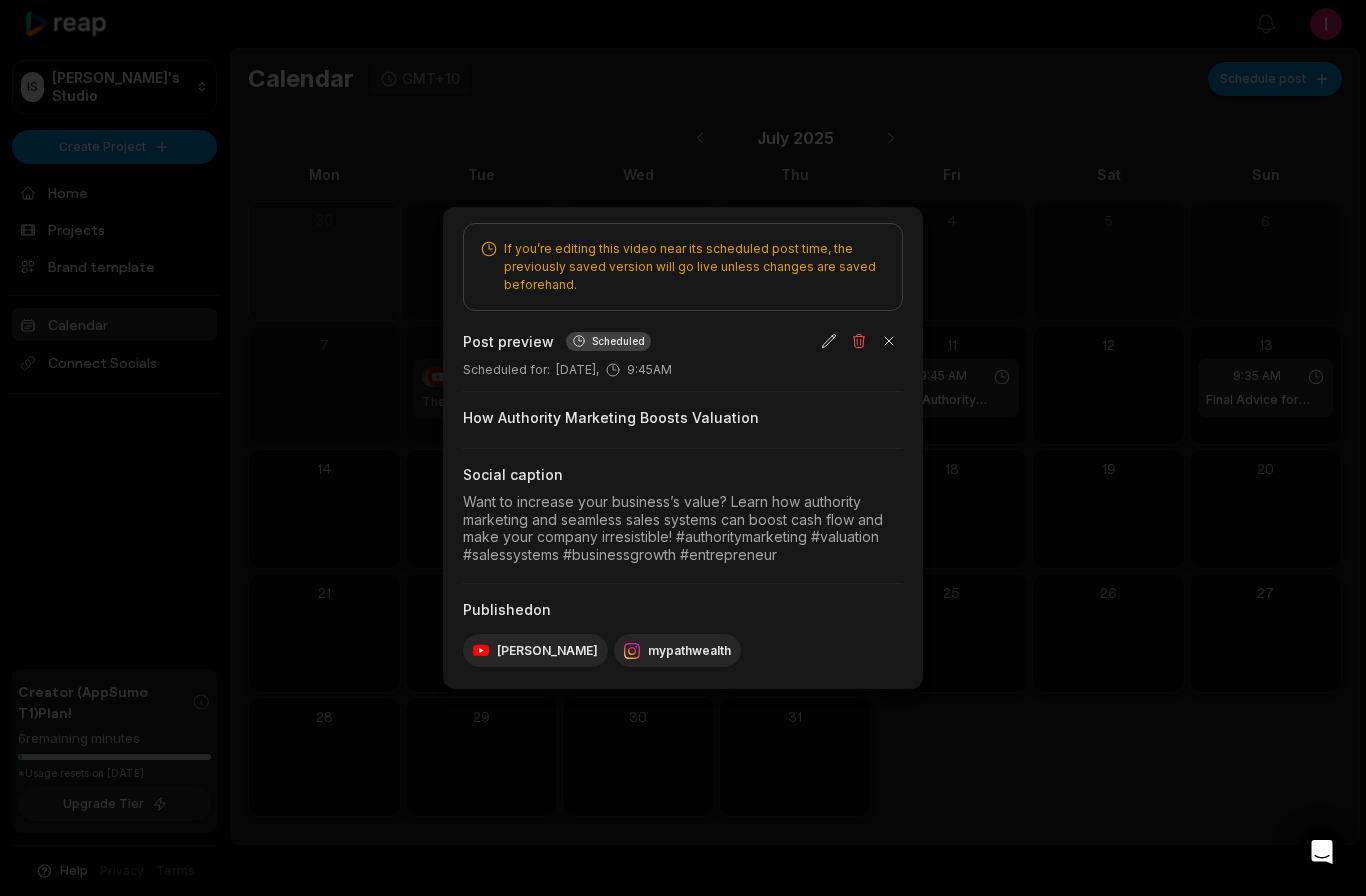 click on "Want to increase your business’s value? Learn how authority marketing and seamless sales systems can boost cash flow and make your company irresistible! #authoritymarketing #valuation #salessystems #businessgrowth #entrepreneur" at bounding box center (683, 528) 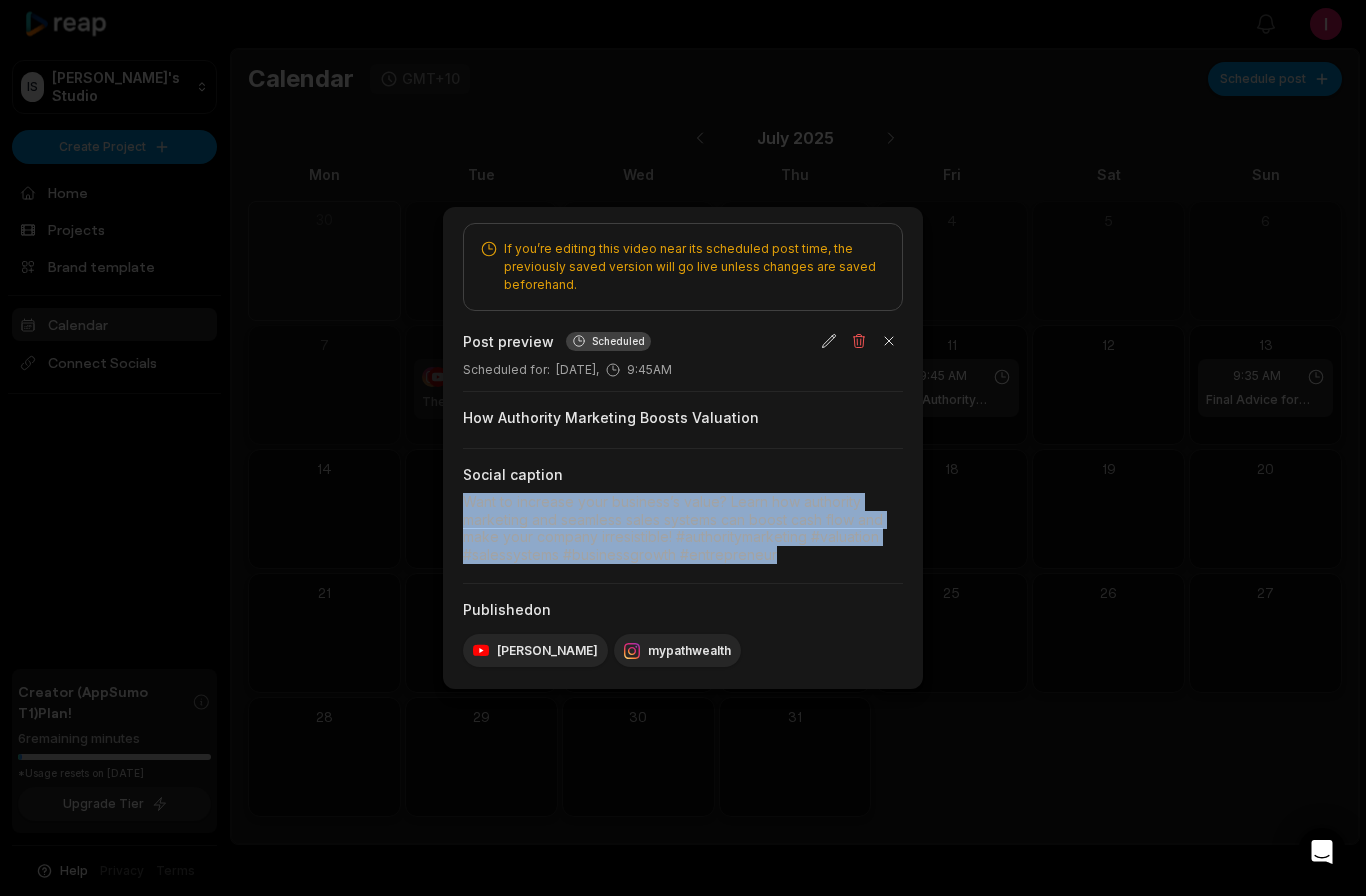 drag, startPoint x: 463, startPoint y: 501, endPoint x: 821, endPoint y: 572, distance: 364.9726 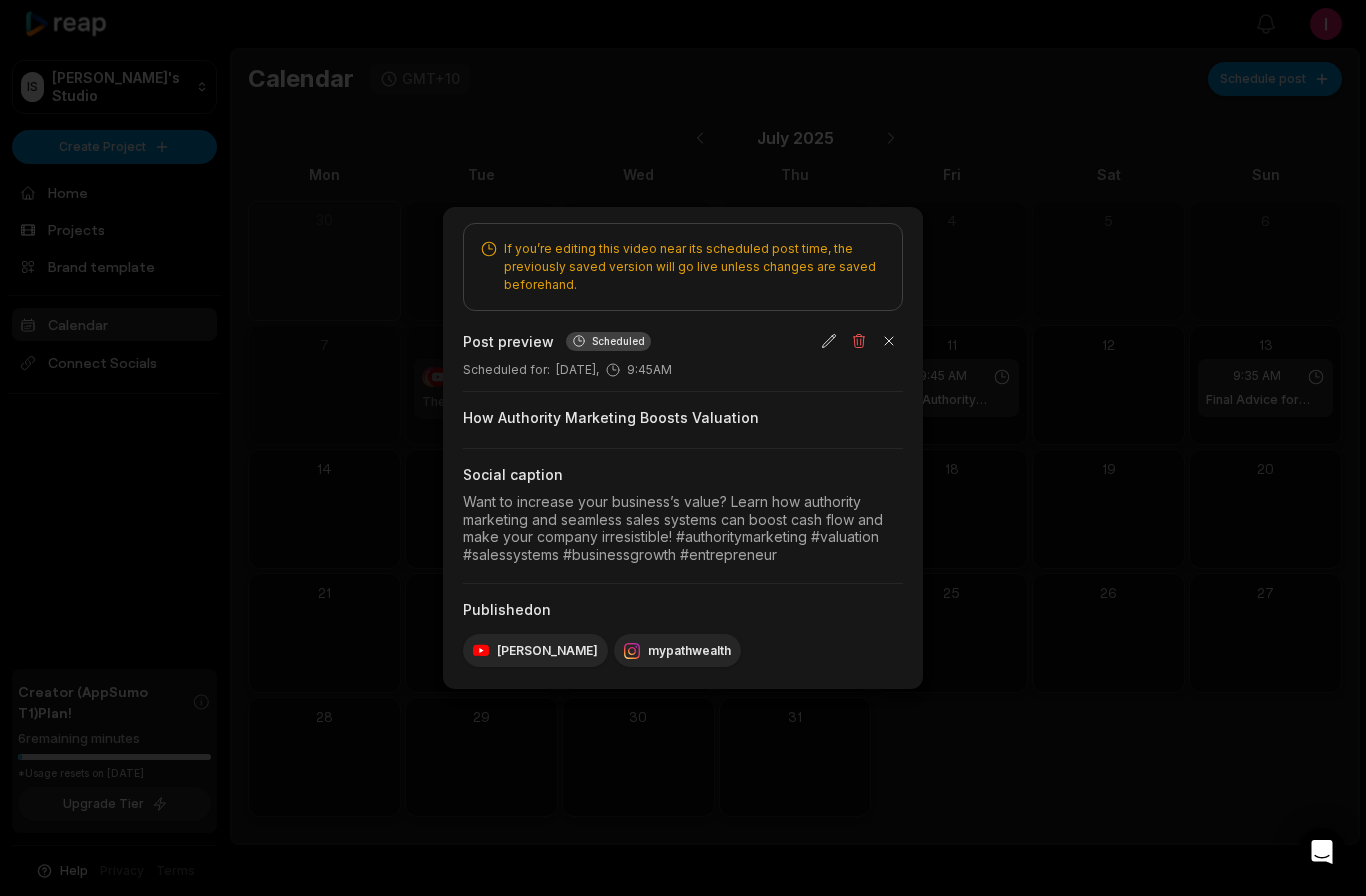click at bounding box center (683, 448) 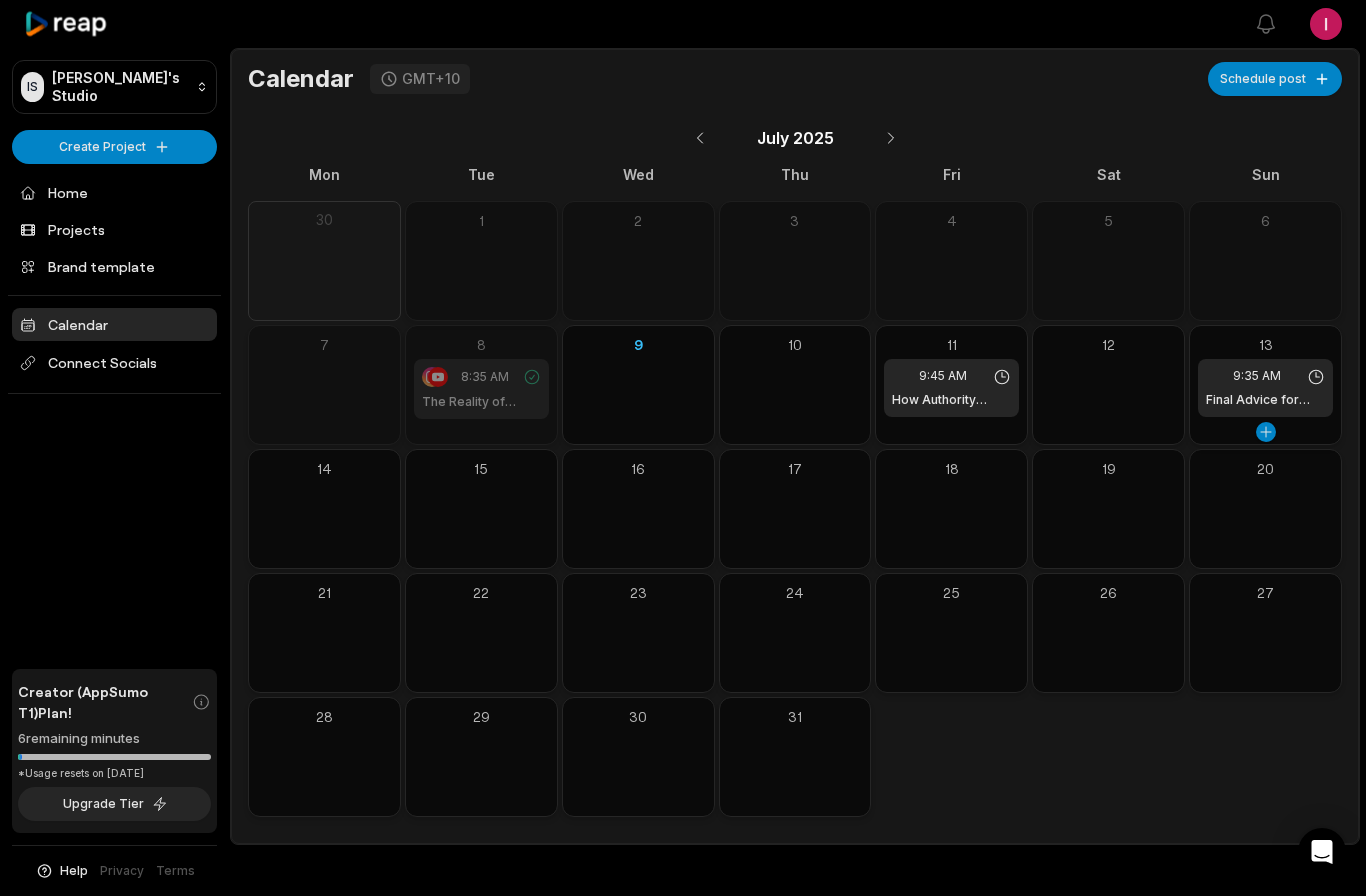 click on "9:35 AM Final Advice for Small Business Owners" at bounding box center [1265, 388] 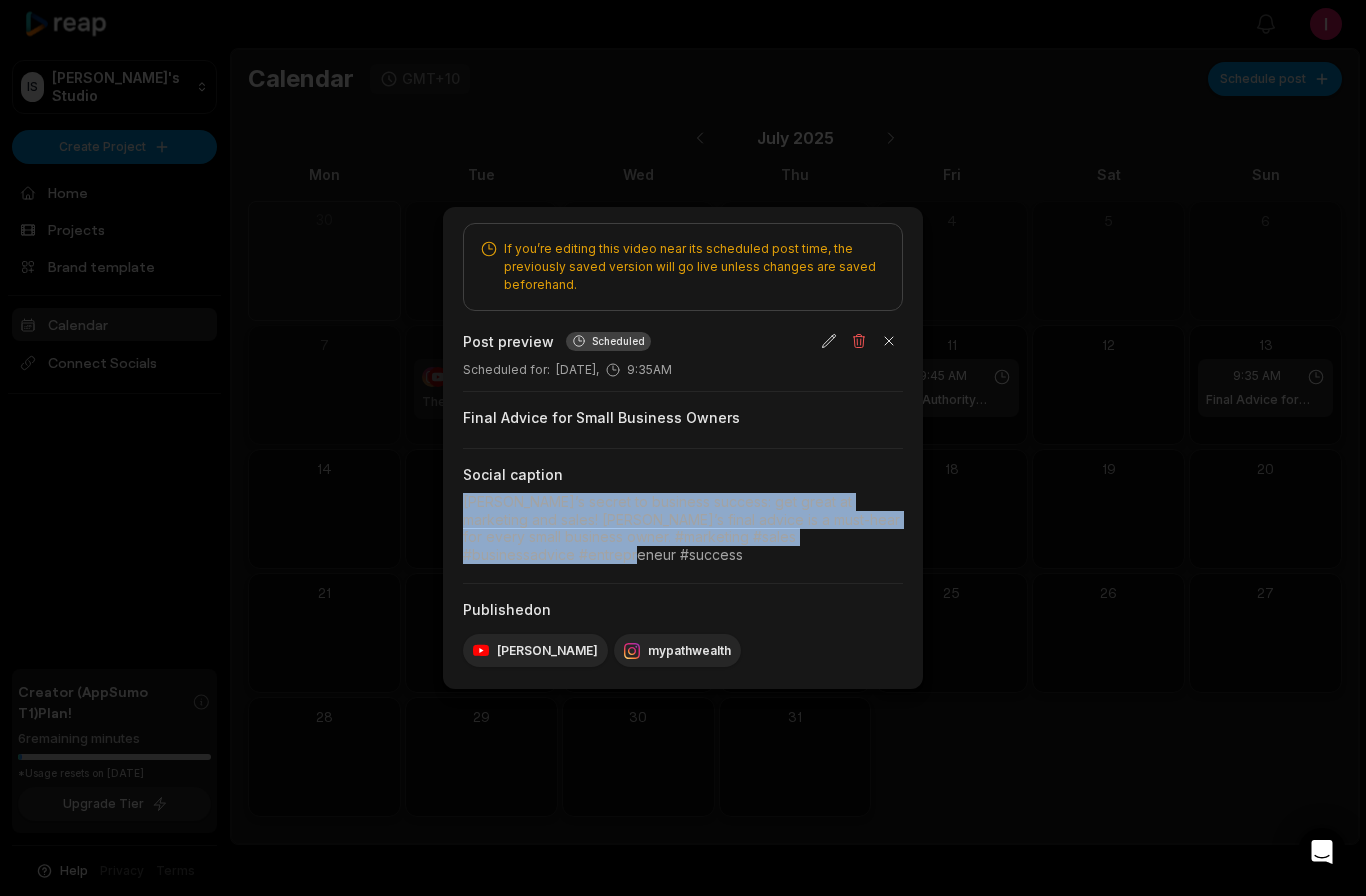 drag, startPoint x: 466, startPoint y: 501, endPoint x: 618, endPoint y: 572, distance: 167.76471 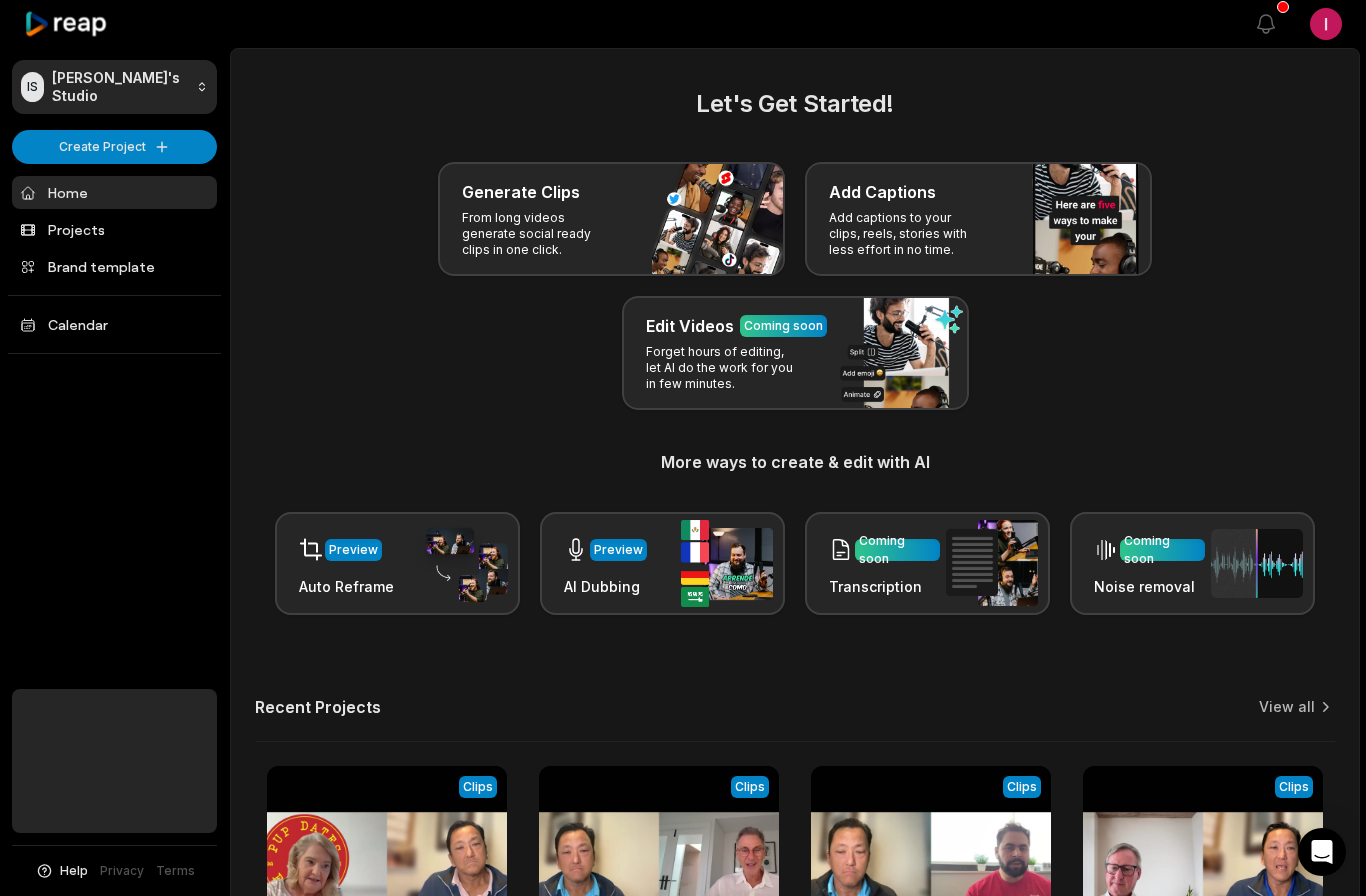 scroll, scrollTop: 0, scrollLeft: 0, axis: both 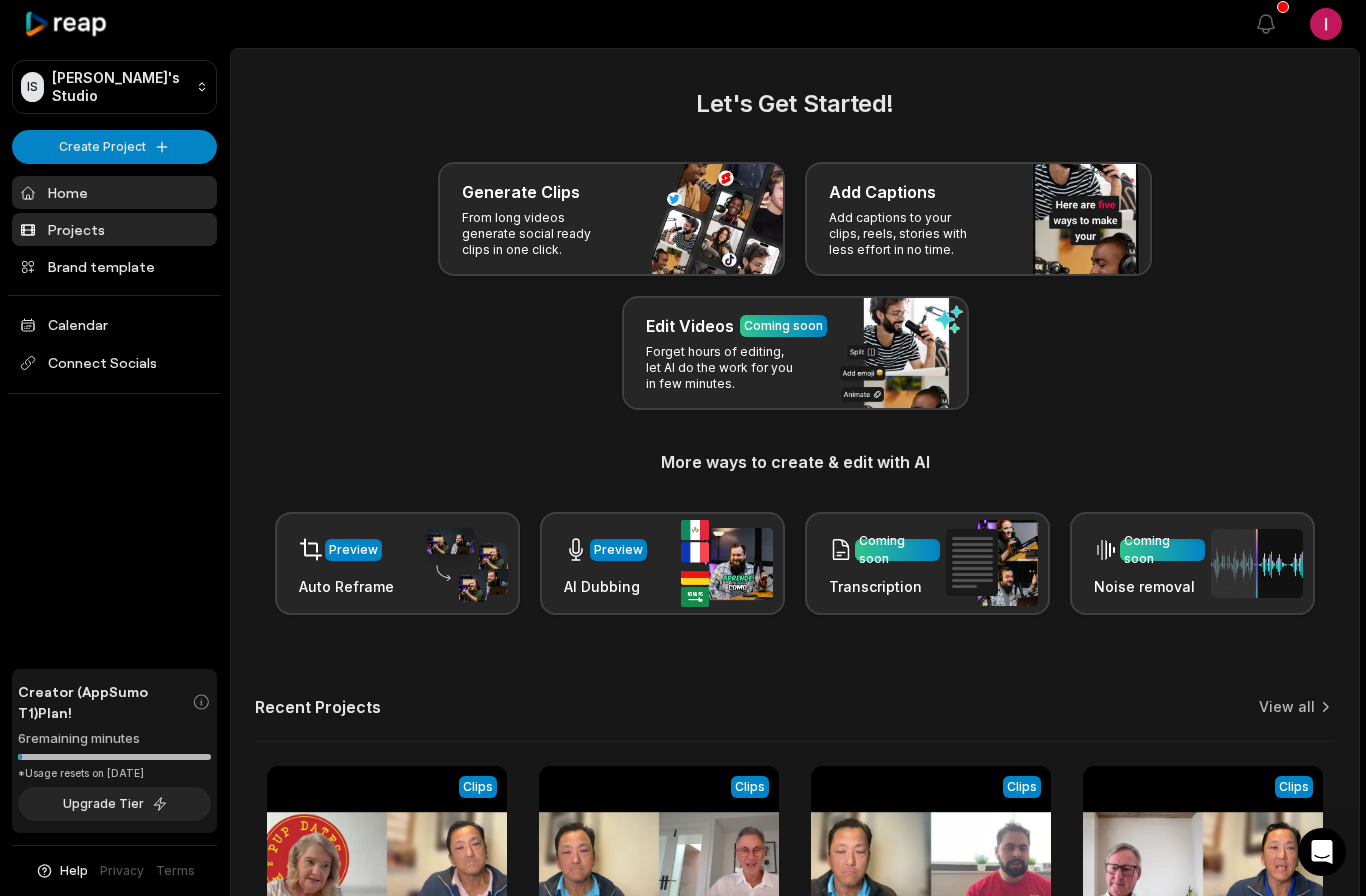 click on "Projects" at bounding box center [114, 229] 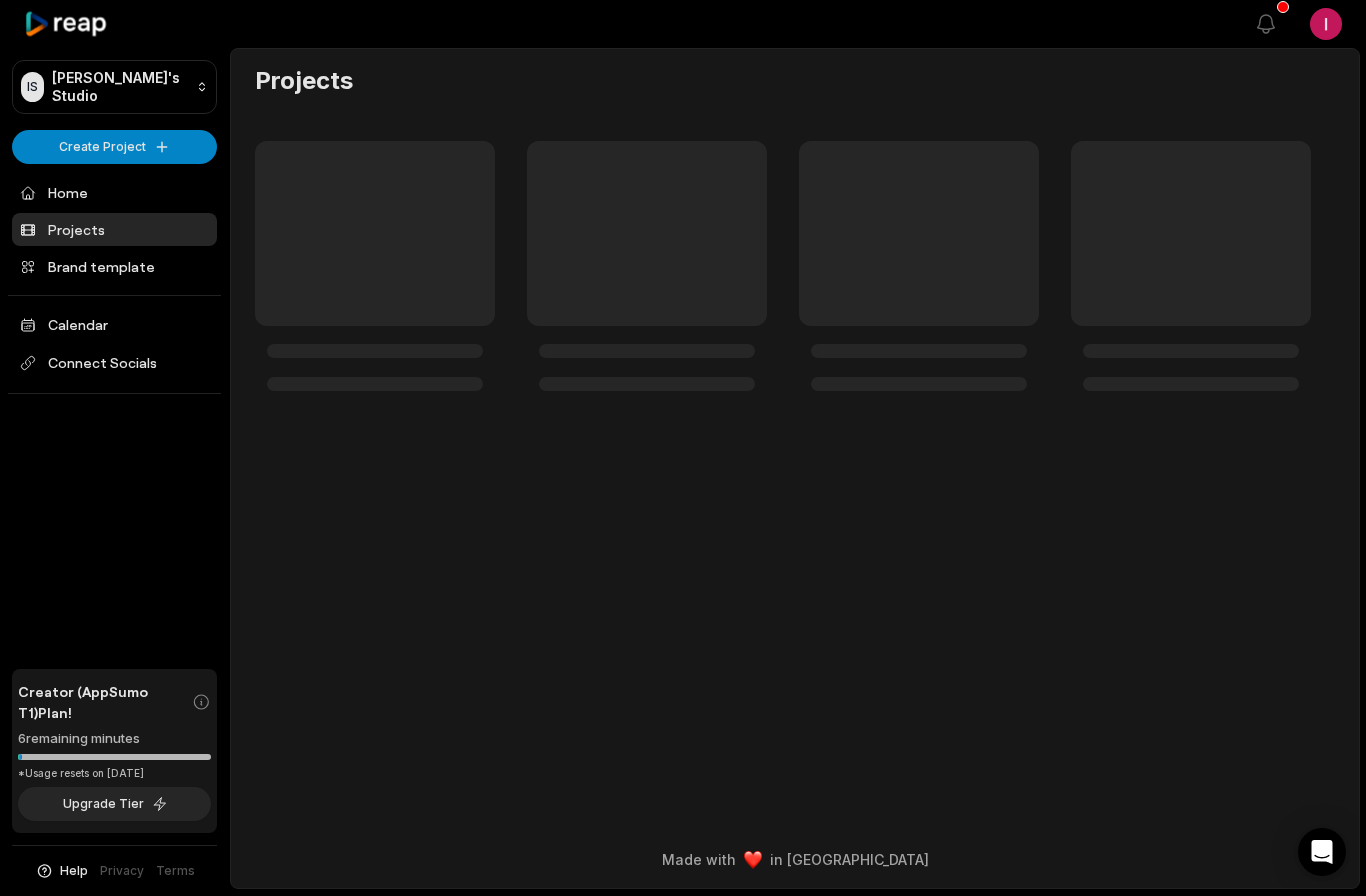 scroll, scrollTop: 0, scrollLeft: 0, axis: both 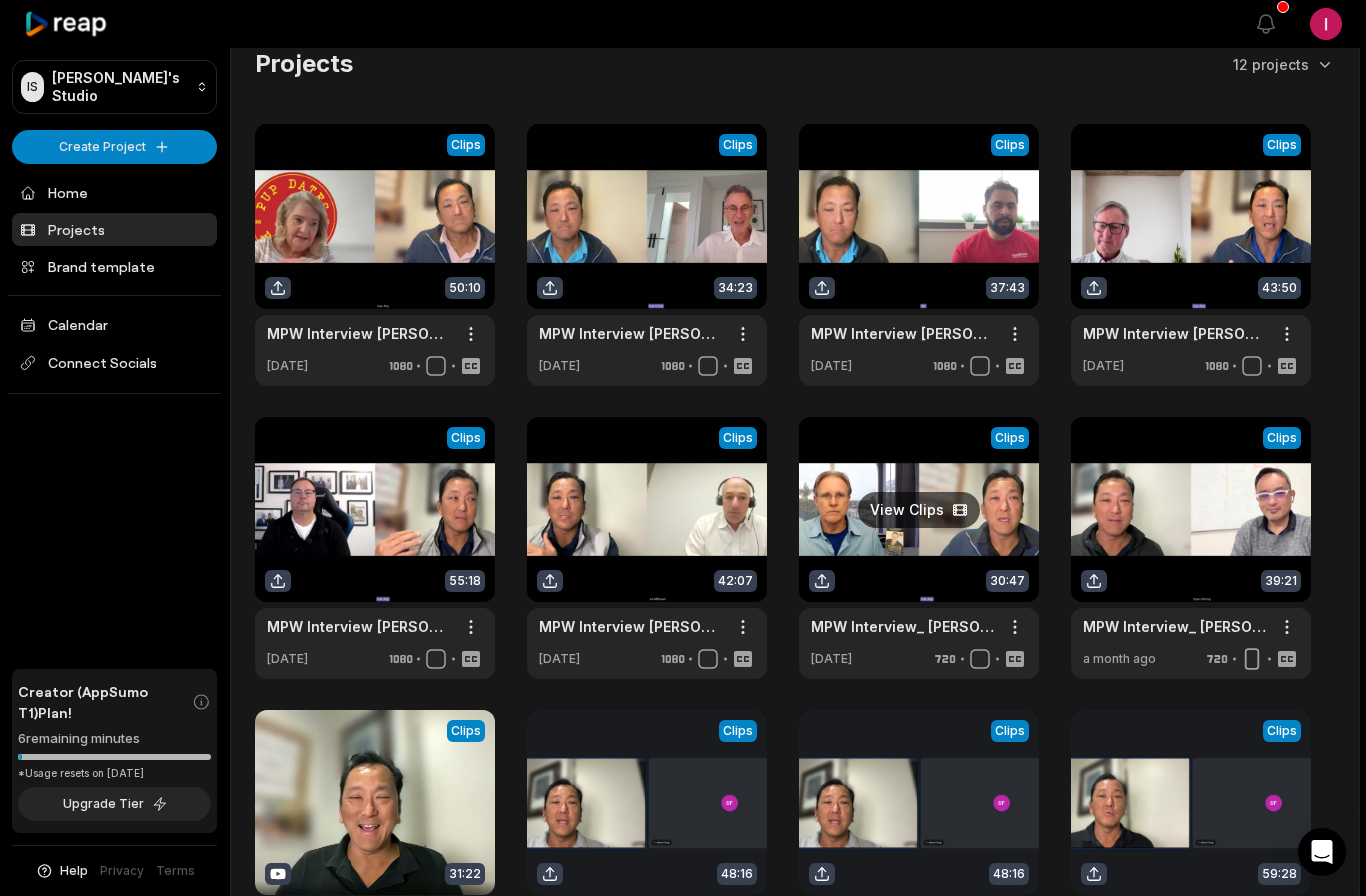 click at bounding box center (919, 548) 